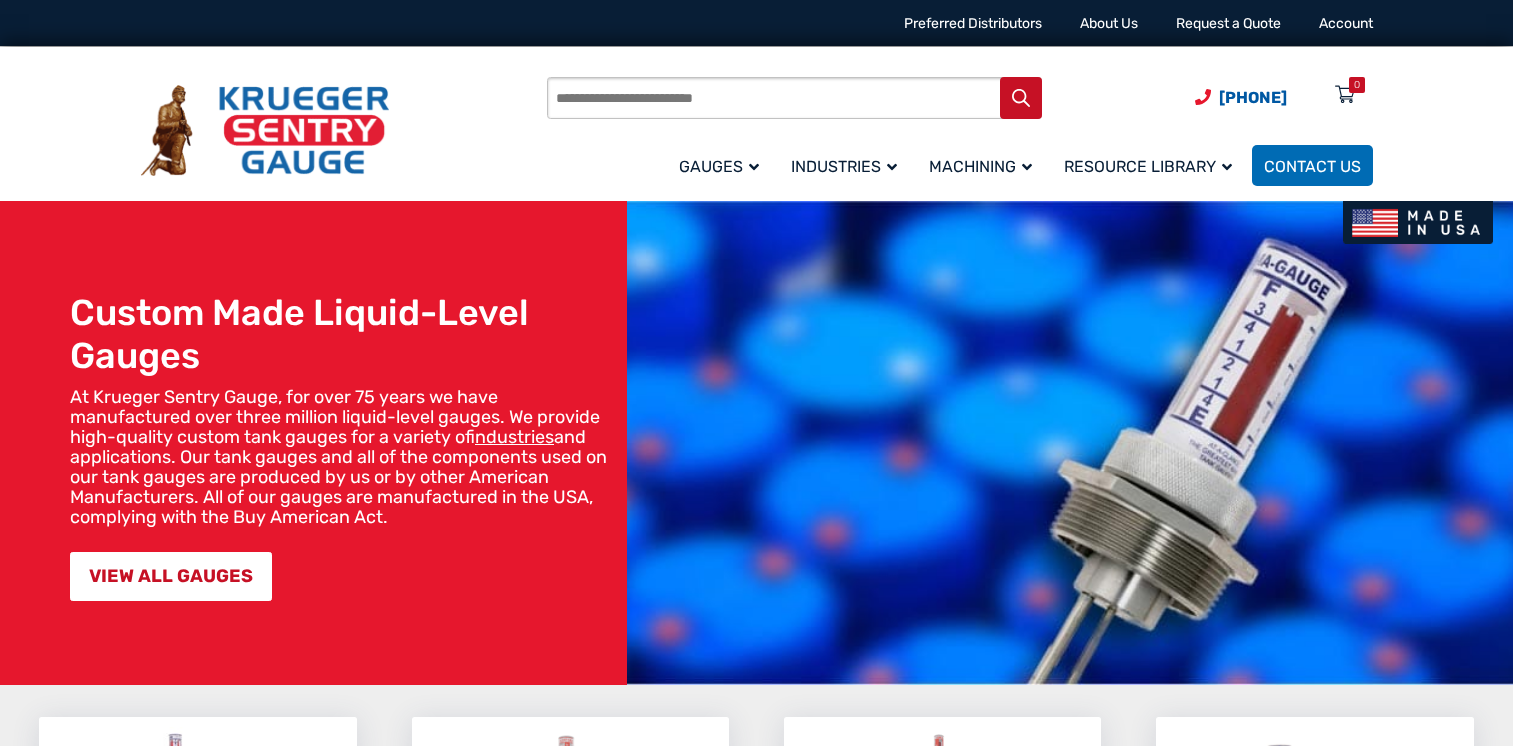 scroll, scrollTop: 0, scrollLeft: 0, axis: both 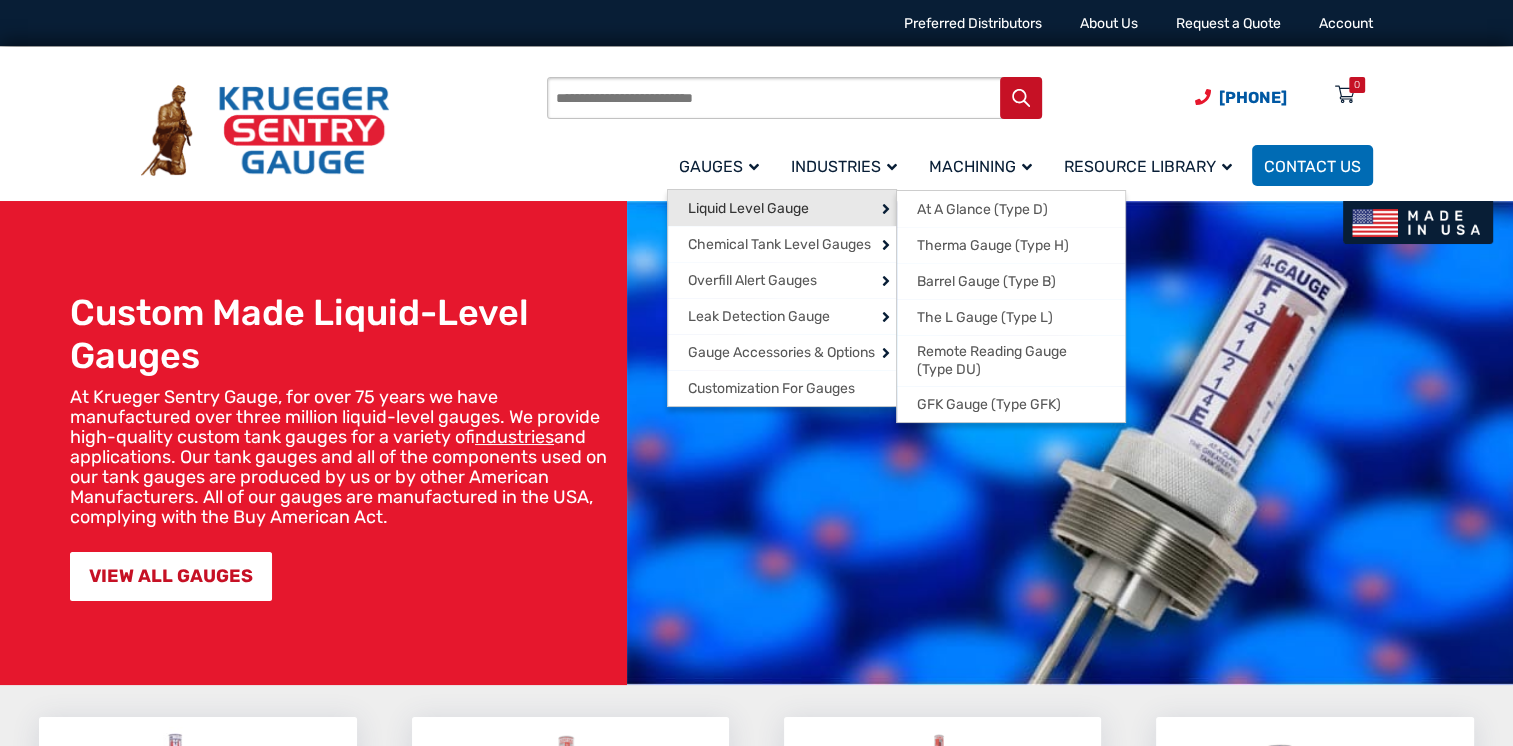 click on "Liquid Level Gauge" at bounding box center (748, 209) 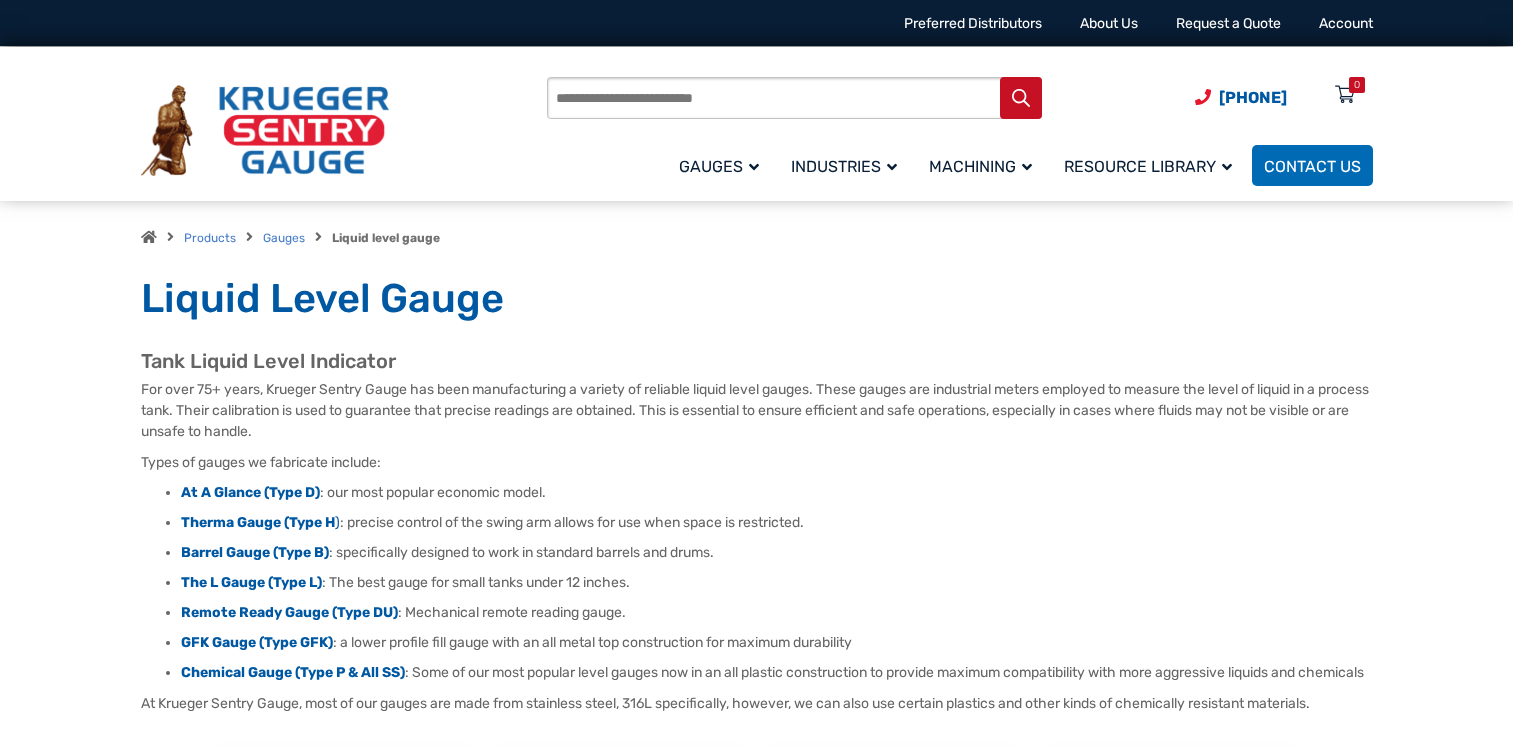 scroll, scrollTop: 0, scrollLeft: 0, axis: both 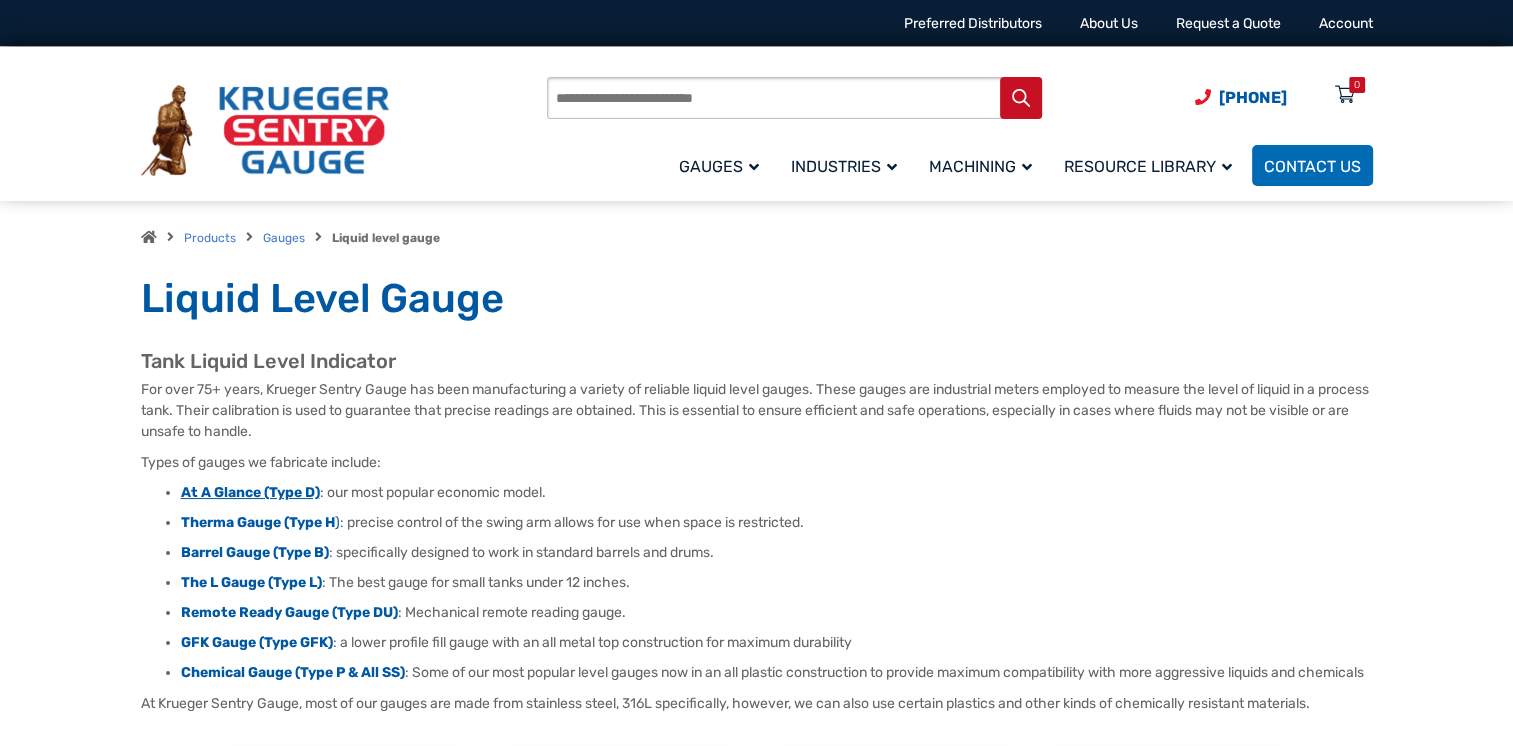 click on "At A Glance (Type D)" at bounding box center [250, 492] 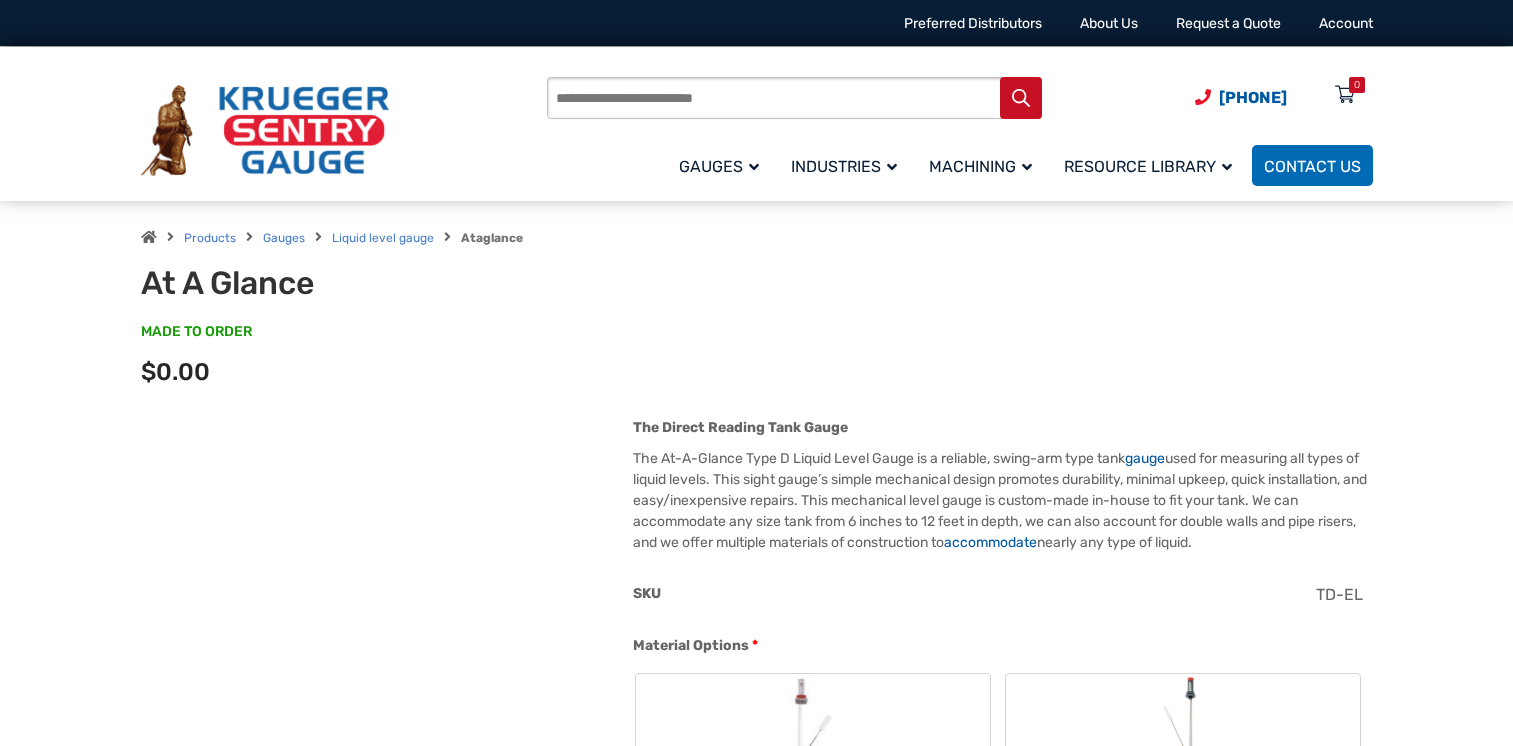 scroll, scrollTop: 0, scrollLeft: 0, axis: both 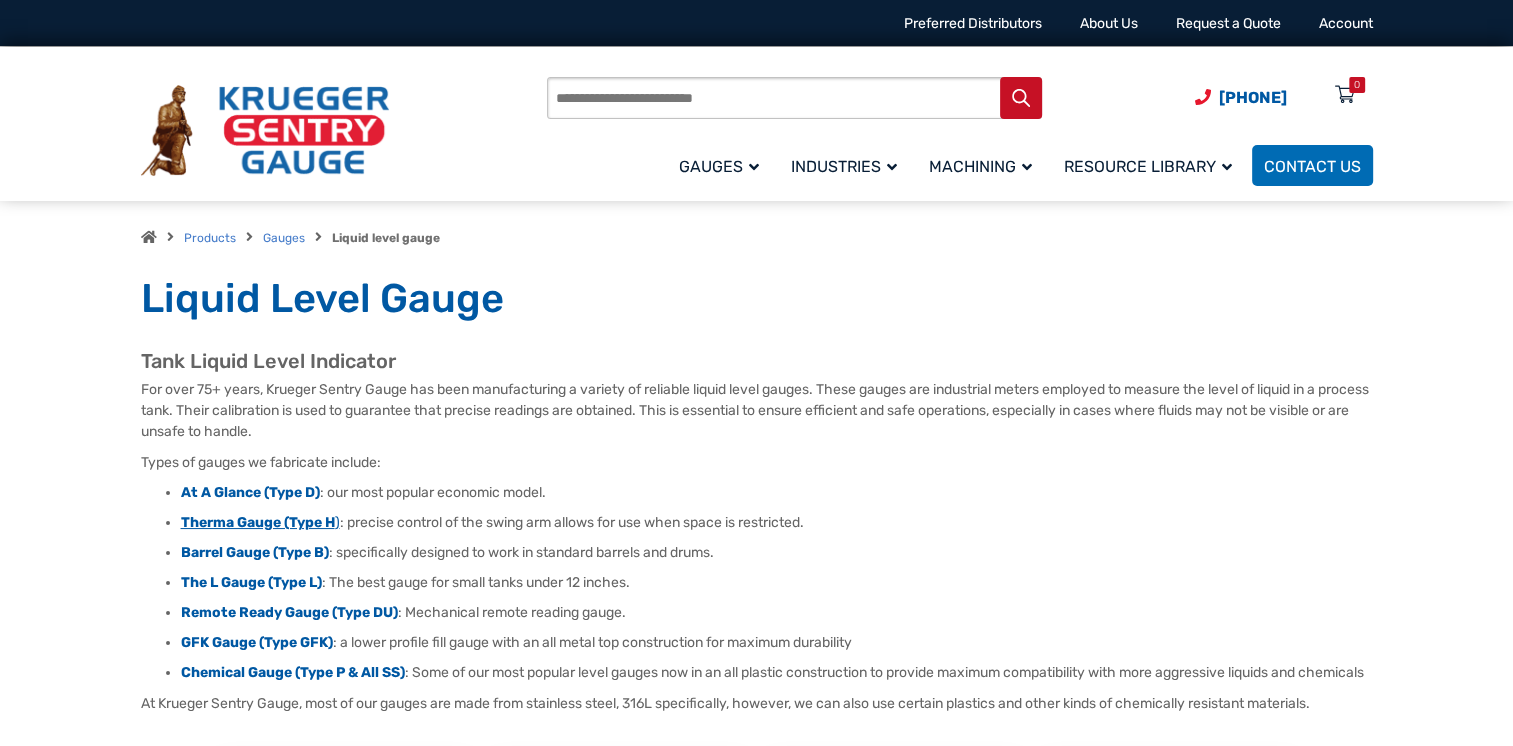 click on "Therma Gauge (Type H" at bounding box center [258, 522] 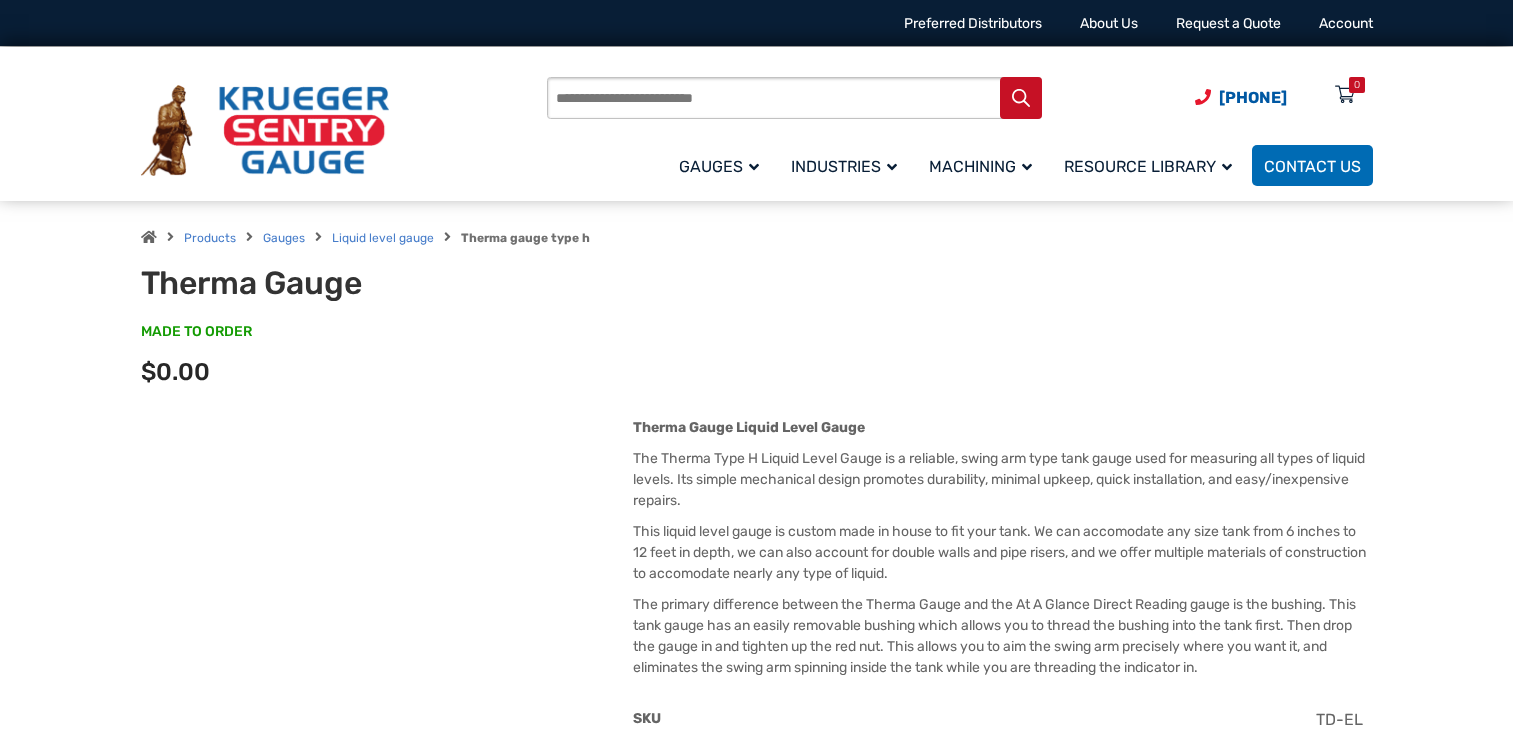 scroll, scrollTop: 0, scrollLeft: 0, axis: both 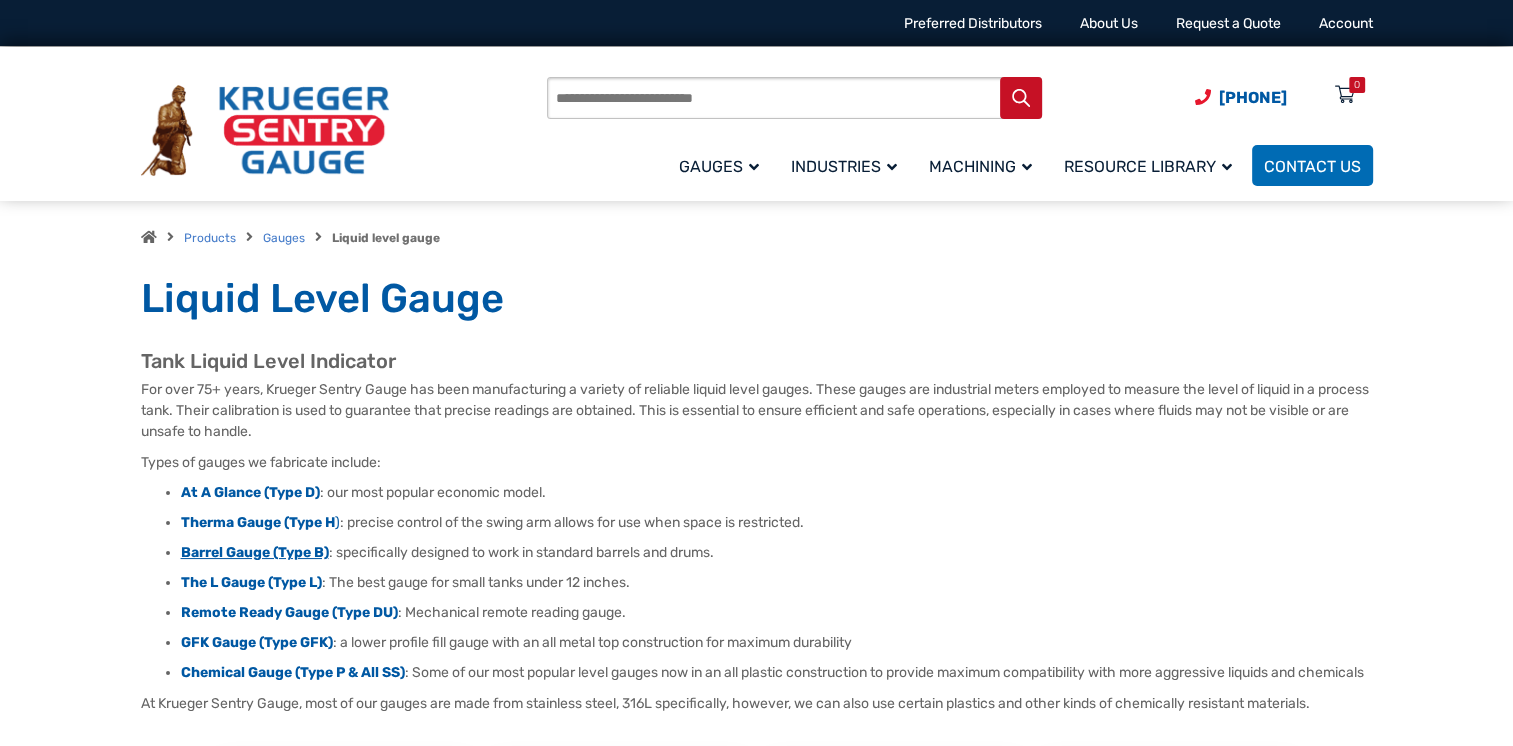 click on "Barrel Gauge (Type B)" at bounding box center [255, 552] 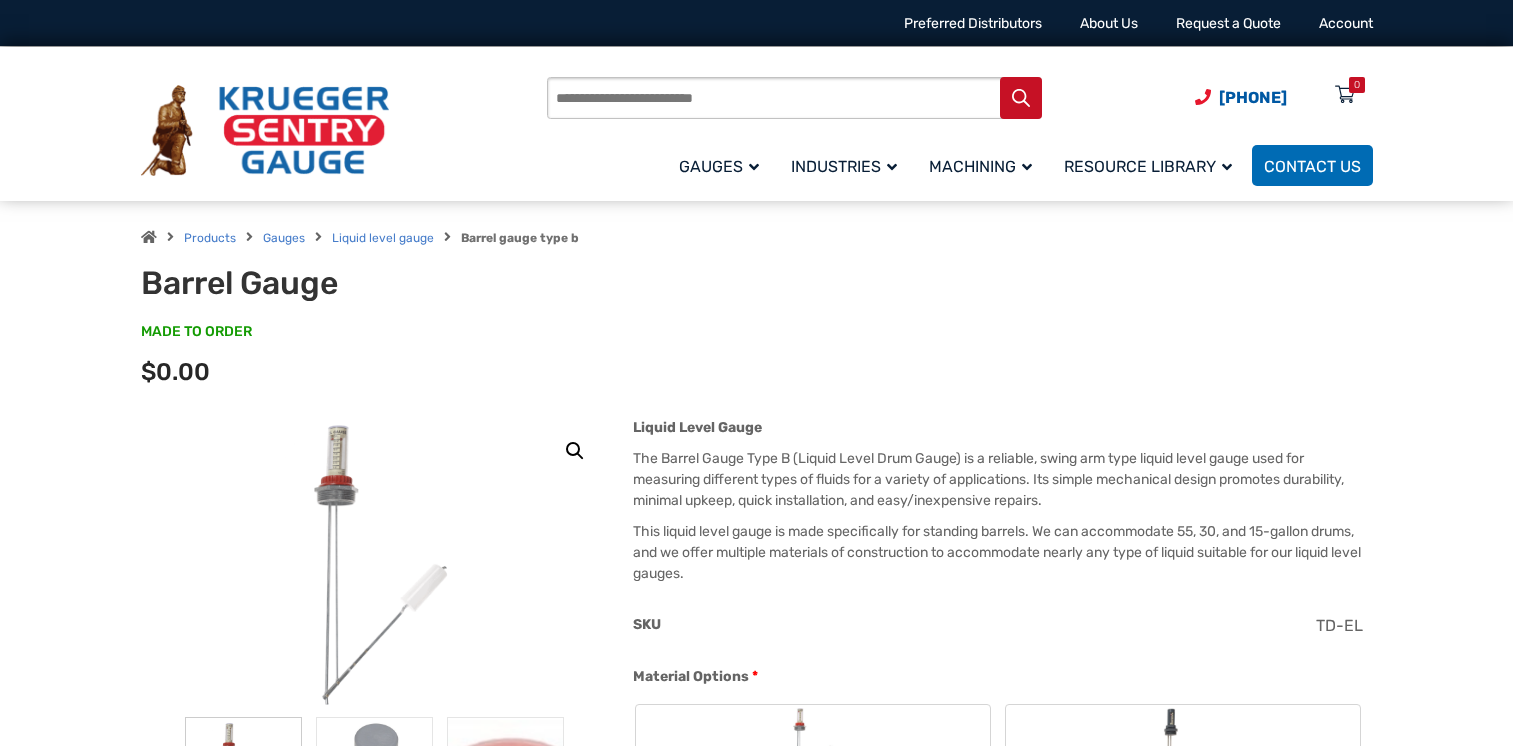 scroll, scrollTop: 0, scrollLeft: 0, axis: both 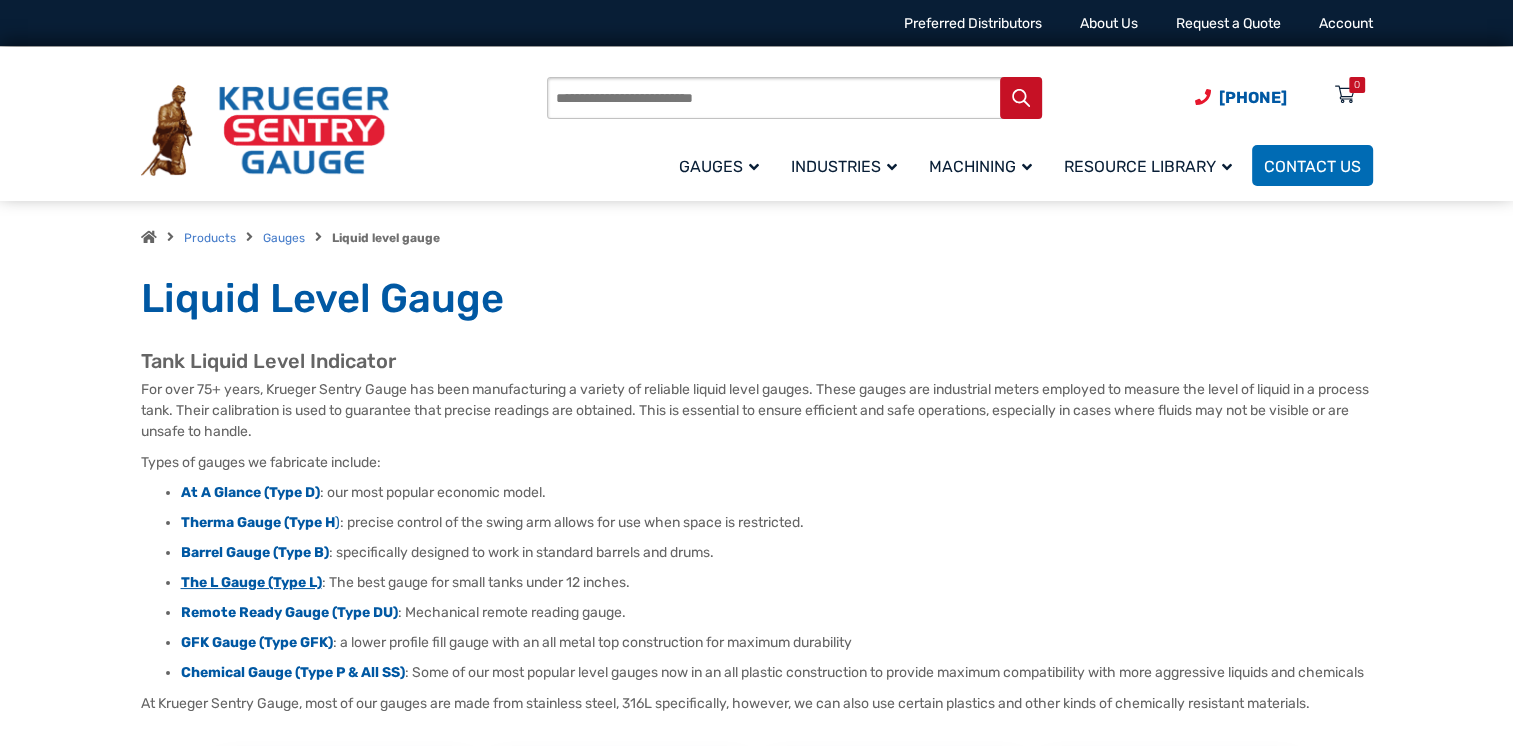 click on "The L Gauge (Type L)" at bounding box center (251, 582) 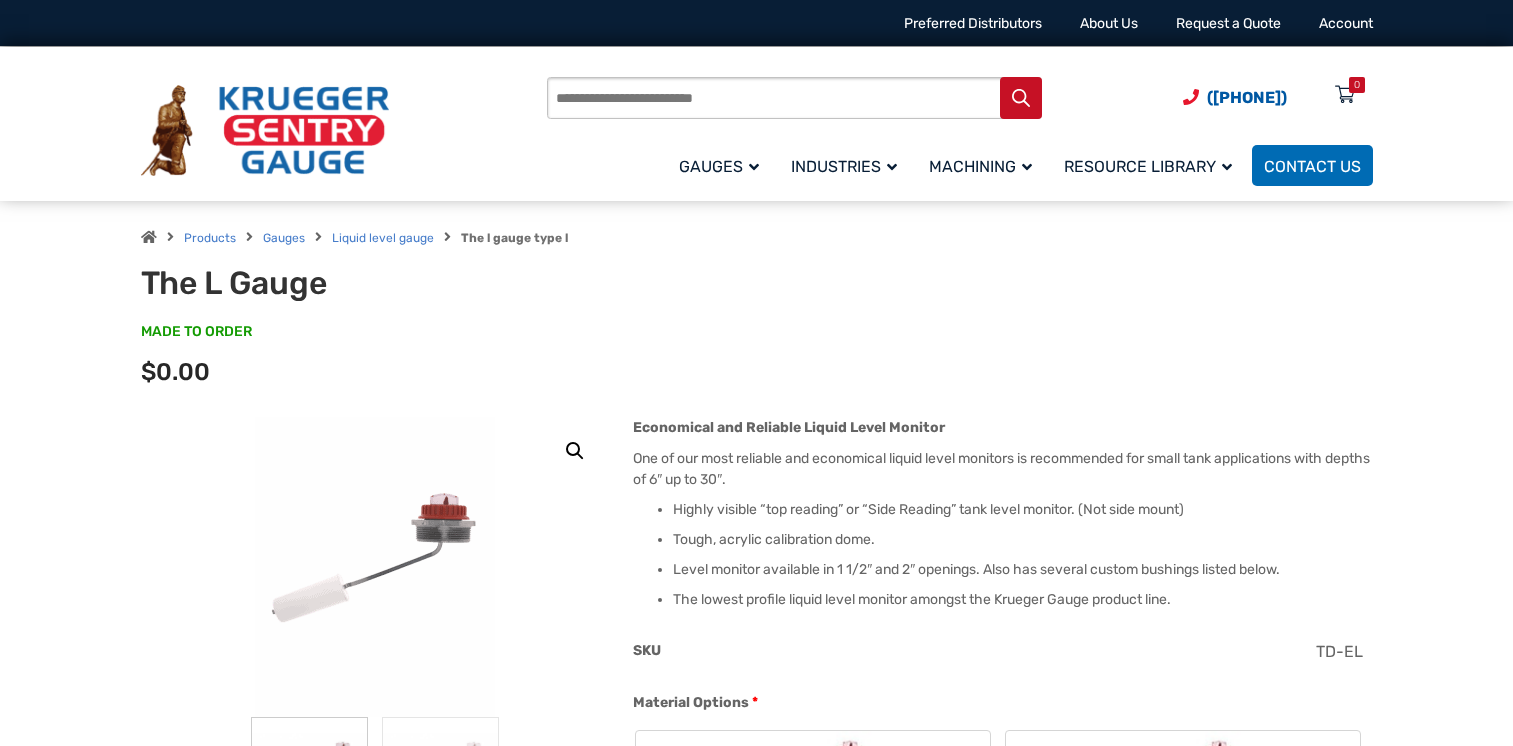 scroll, scrollTop: 0, scrollLeft: 0, axis: both 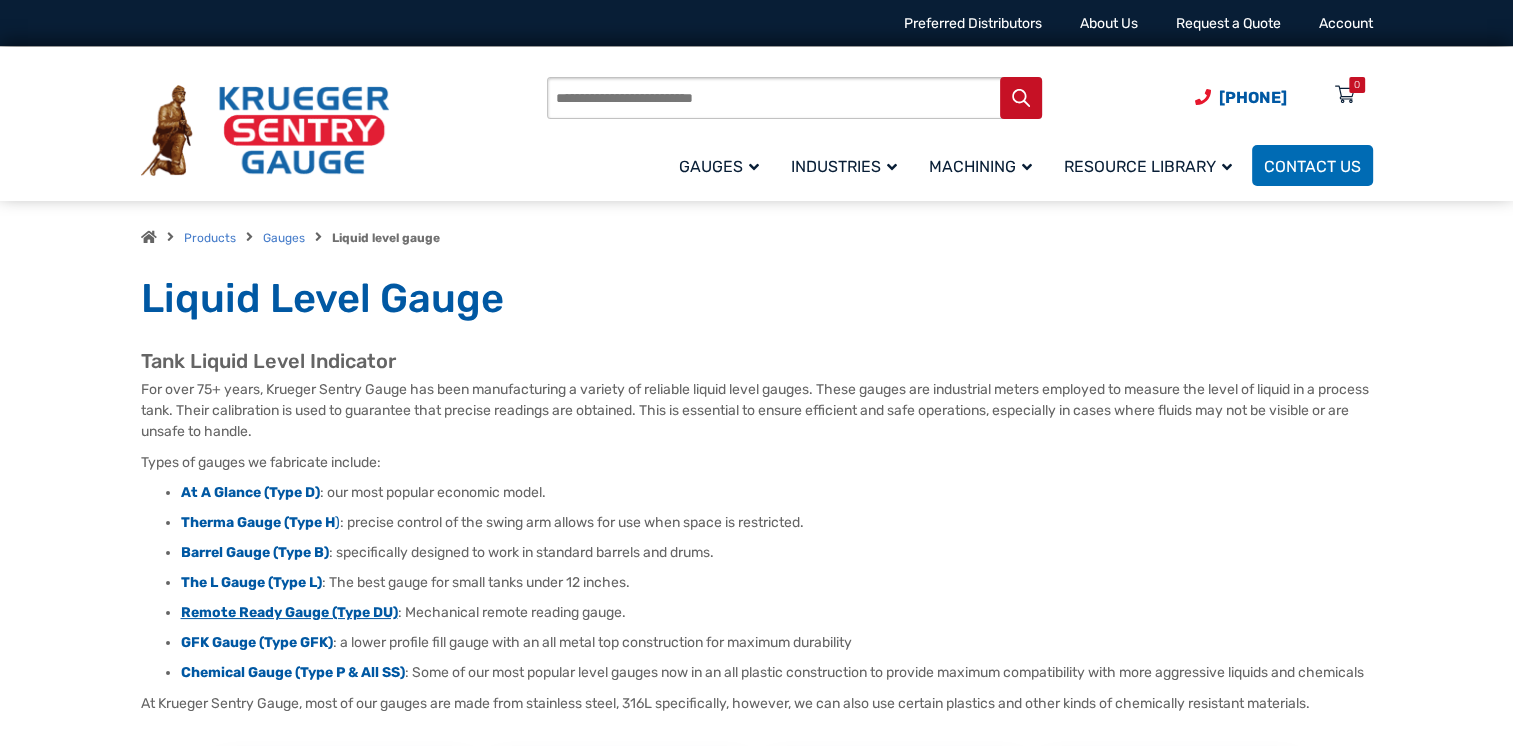 click on "Remote Ready Gauge (Type DU)" at bounding box center [289, 612] 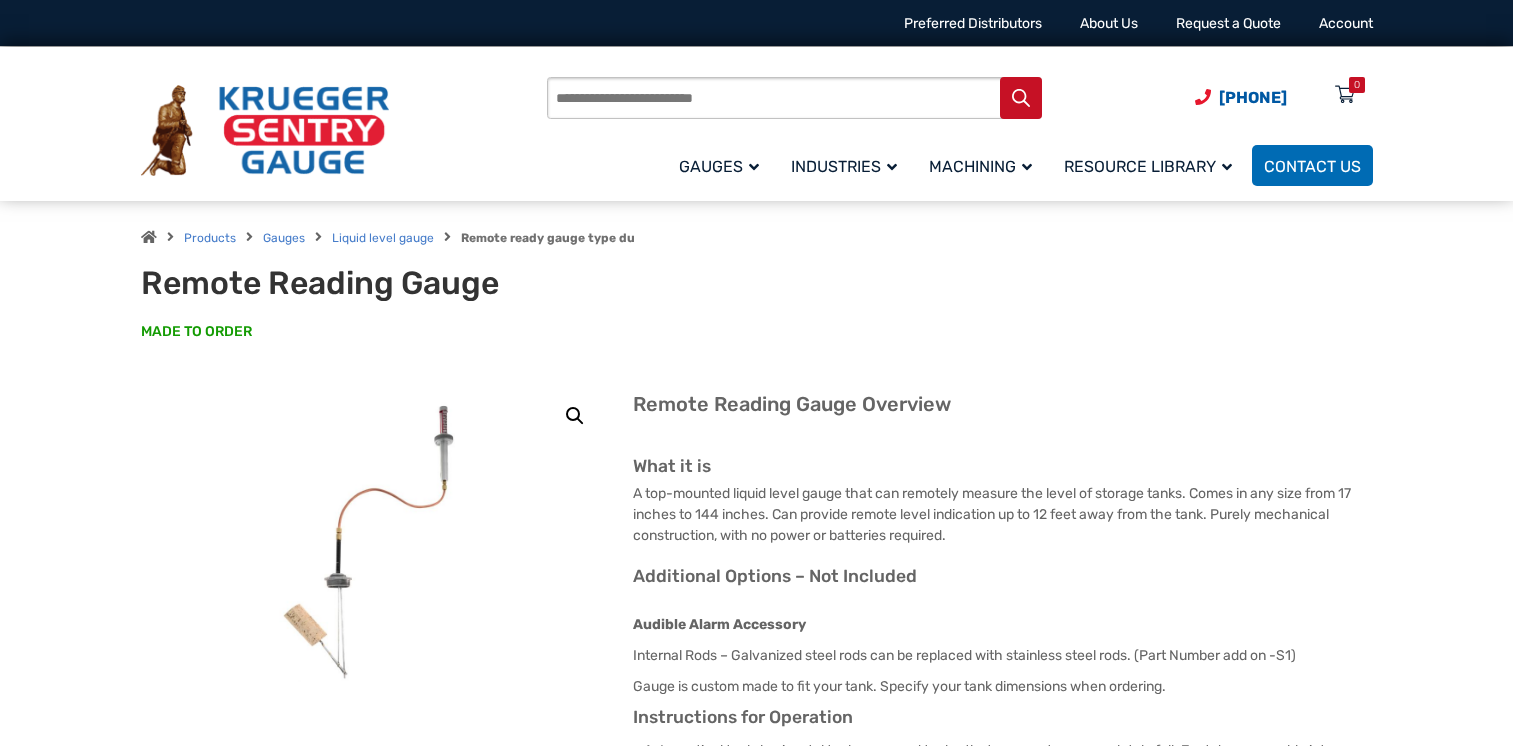 scroll, scrollTop: 0, scrollLeft: 0, axis: both 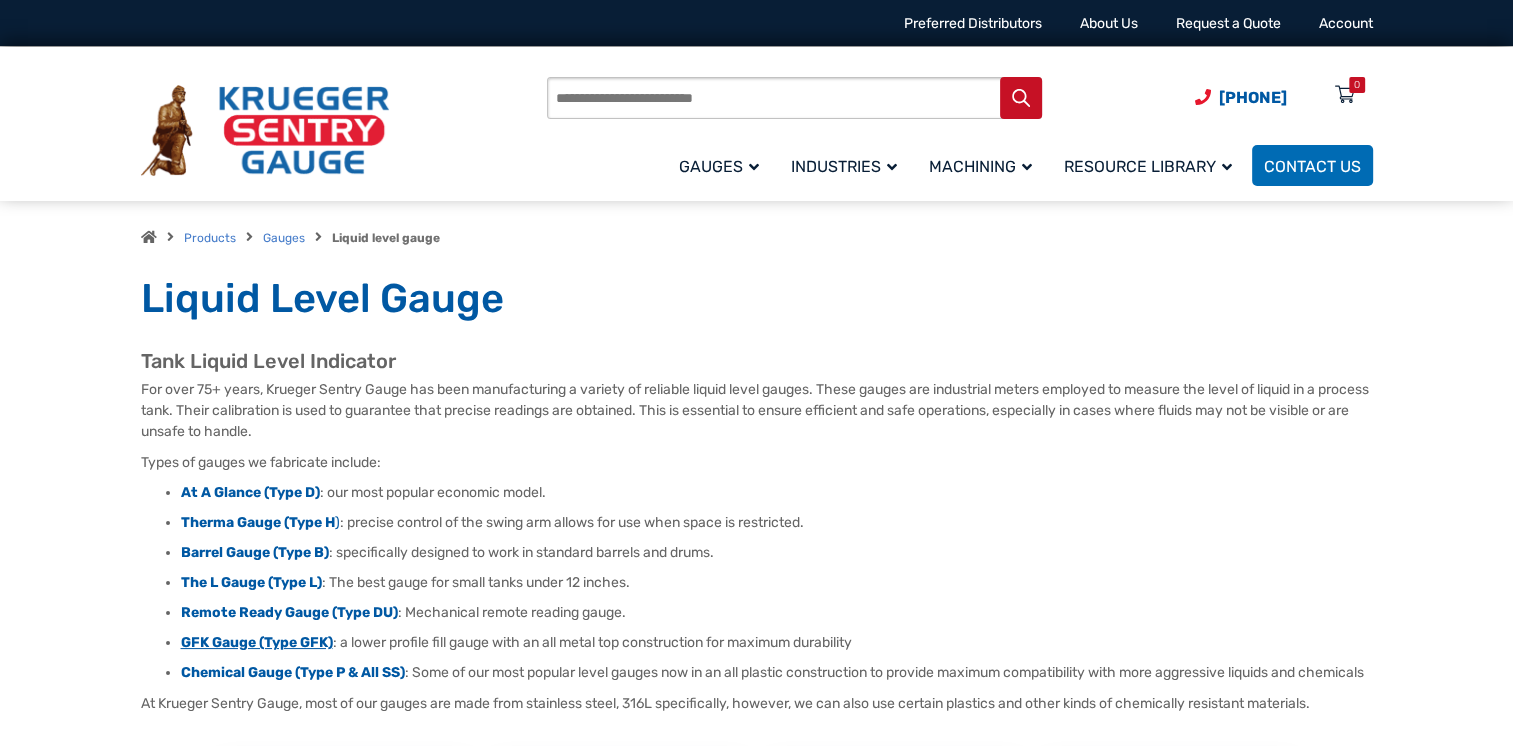 click on "GFK Gauge (Type GFK)" at bounding box center [257, 642] 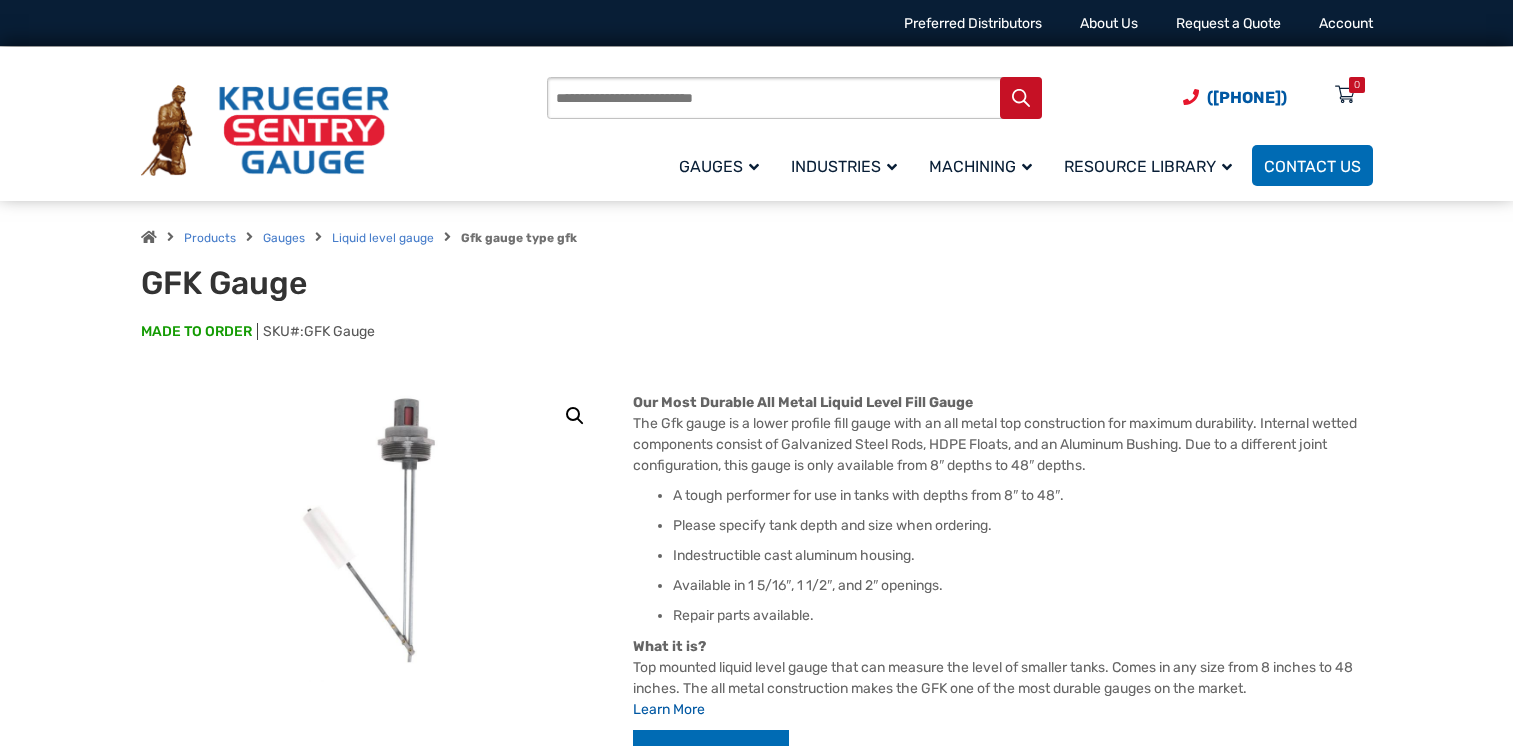 scroll, scrollTop: 0, scrollLeft: 0, axis: both 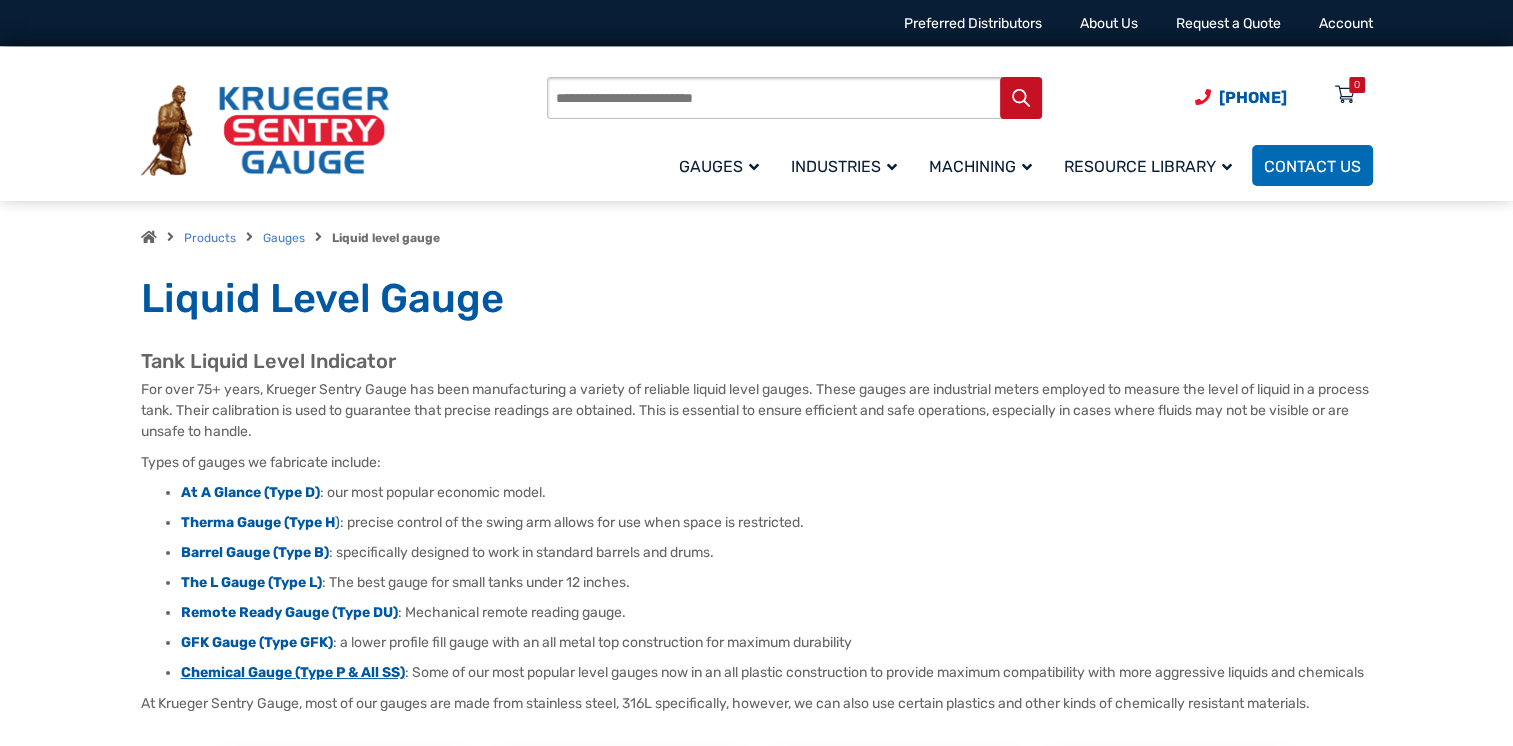 click on "Chemical Gauge (Type P & All SS)" at bounding box center [293, 672] 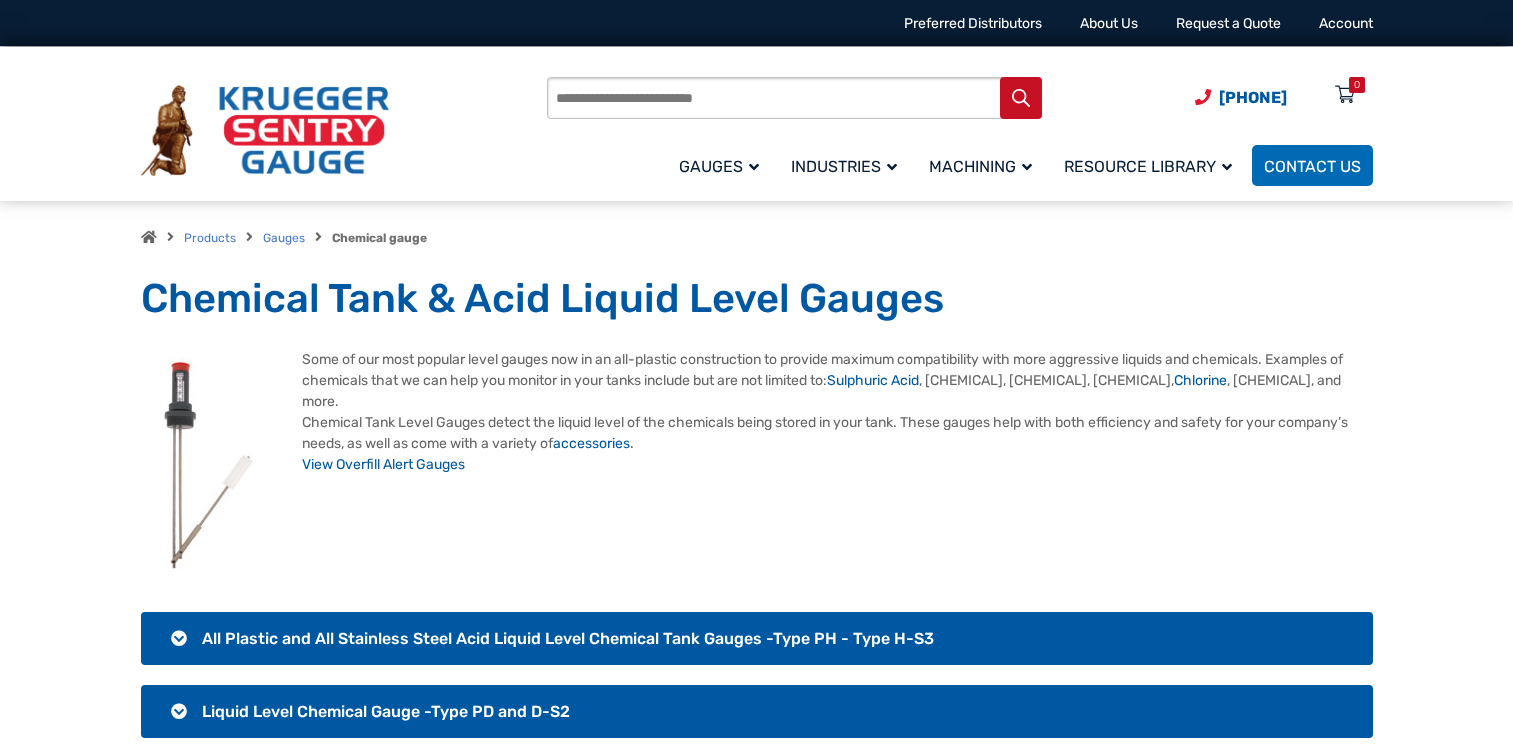 scroll, scrollTop: 0, scrollLeft: 0, axis: both 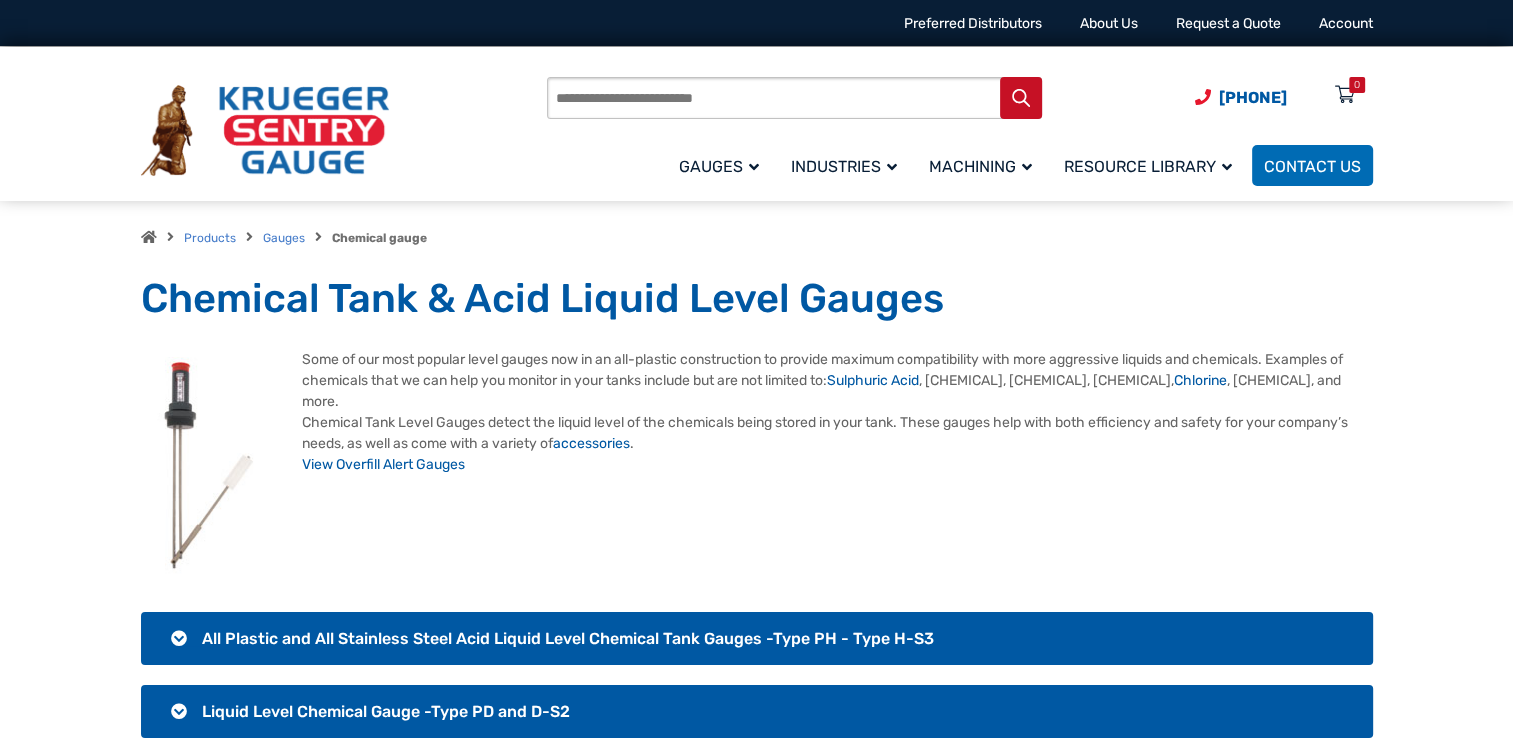 click at bounding box center [209, 465] 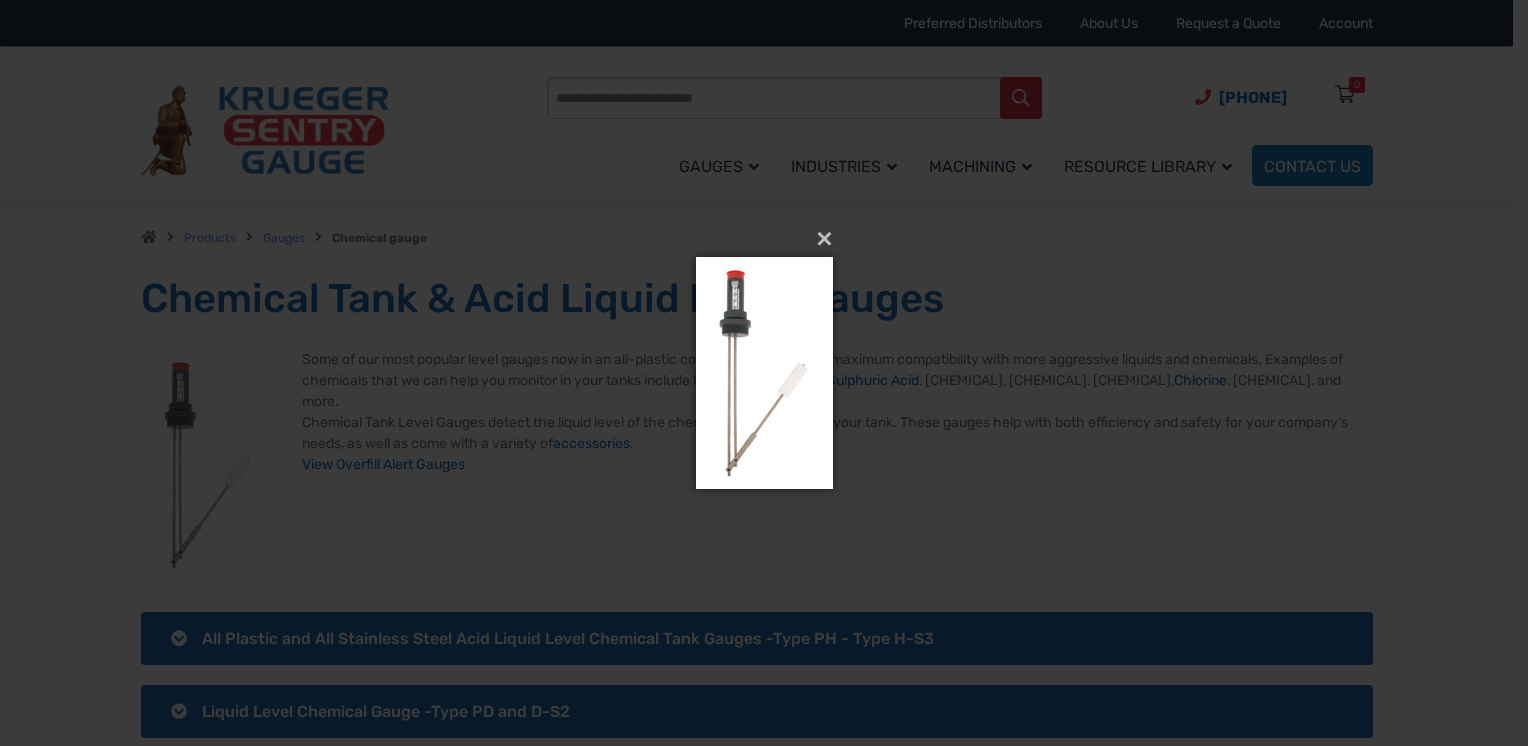 click on "× Loading..." at bounding box center [764, 373] 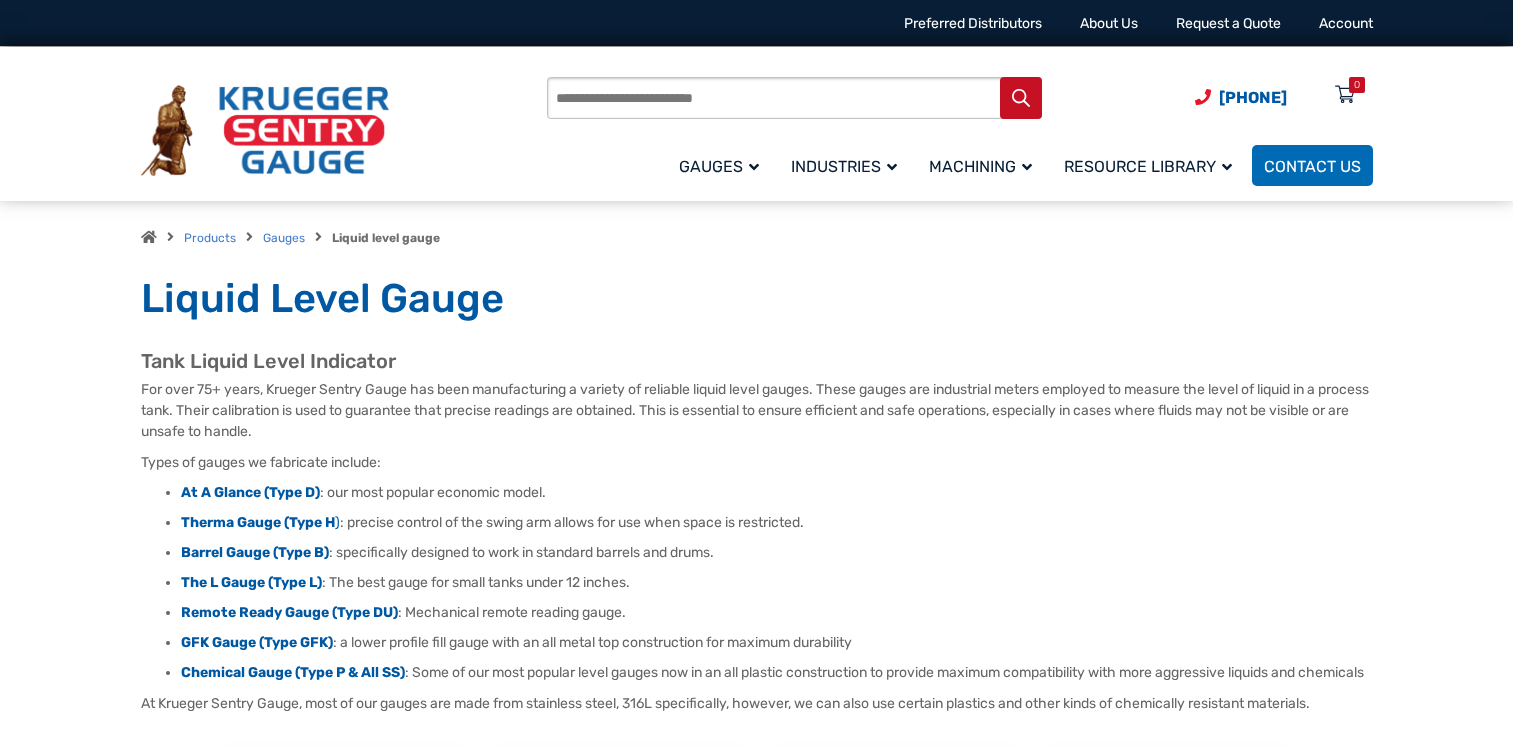 scroll, scrollTop: 0, scrollLeft: 0, axis: both 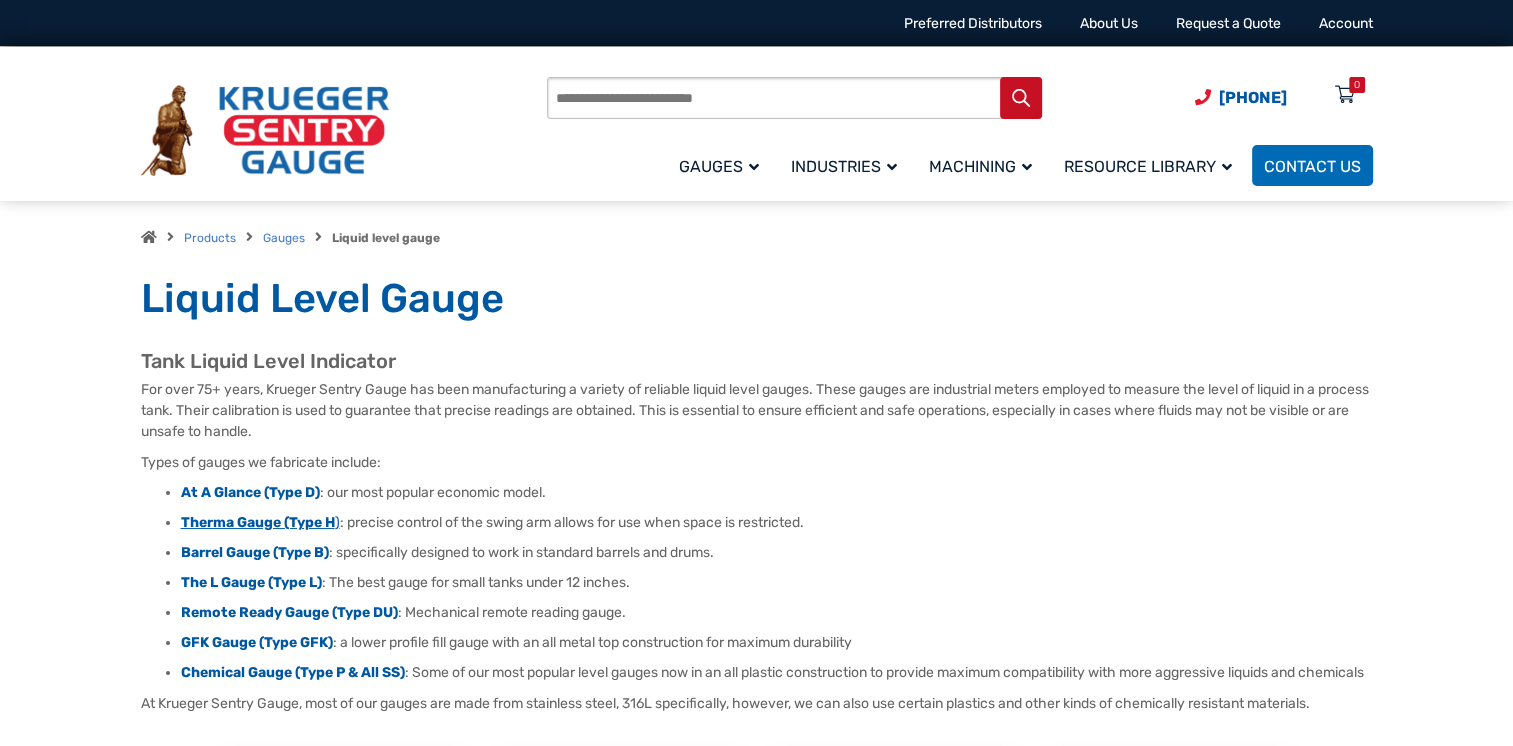 click on "Therma Gauge (Type H" at bounding box center (258, 522) 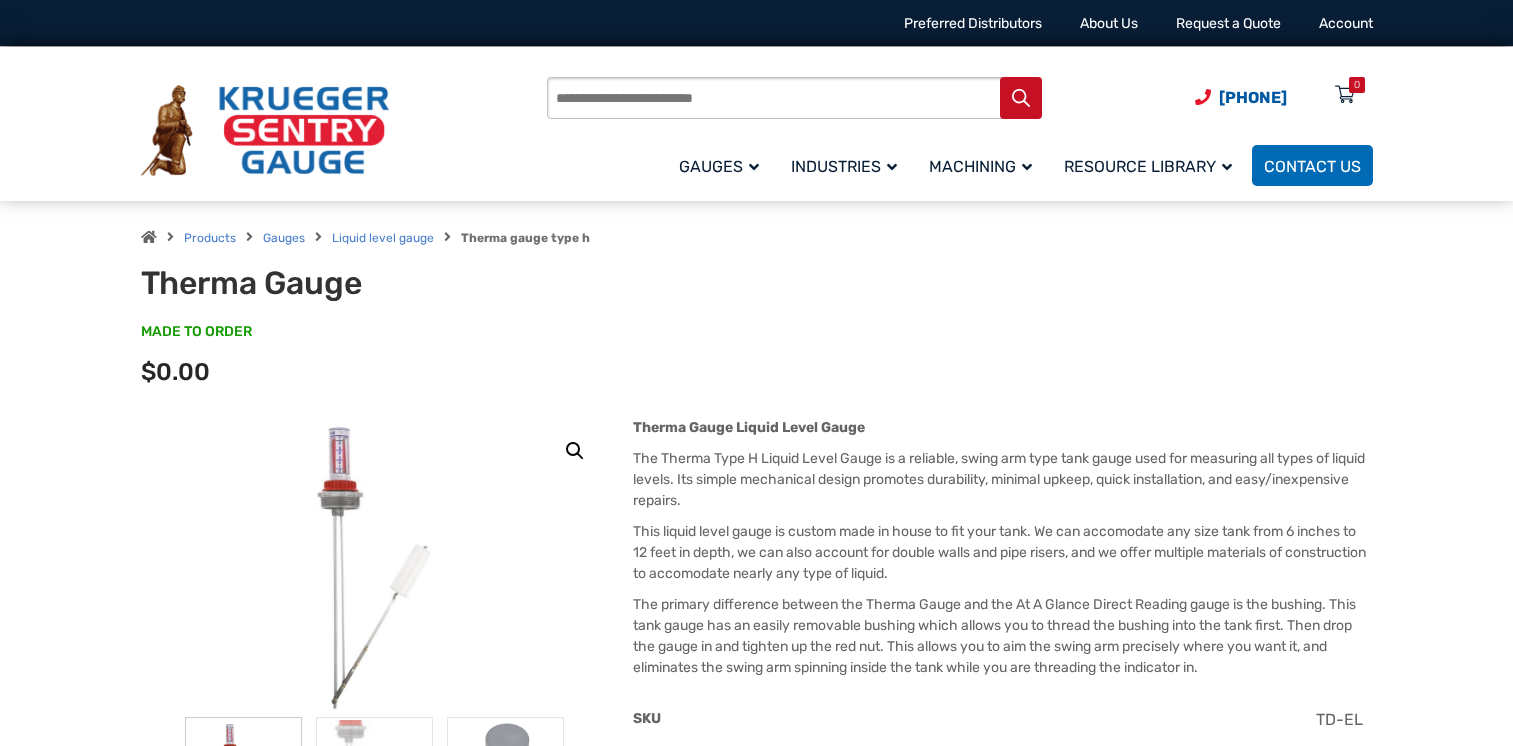scroll, scrollTop: 0, scrollLeft: 0, axis: both 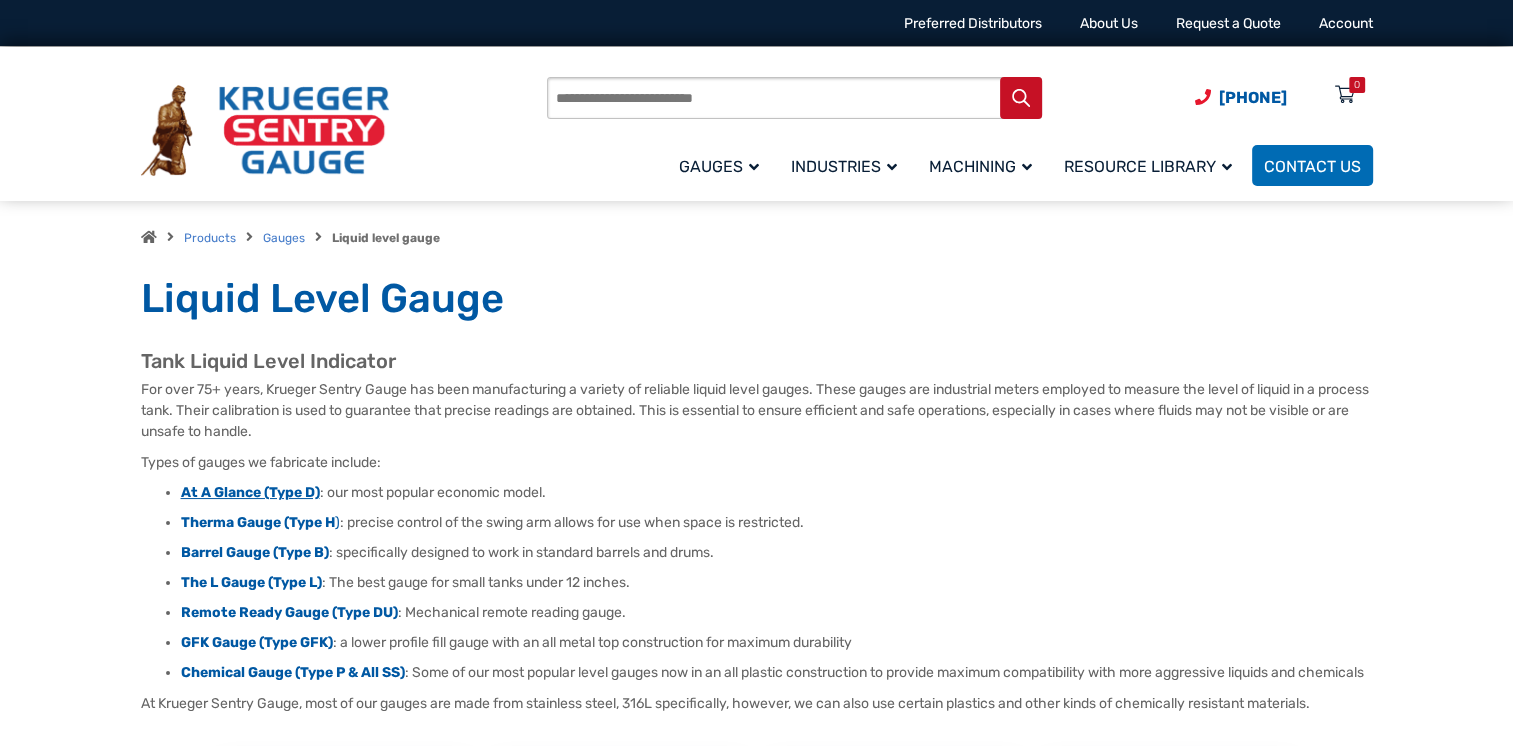 click on "At A Glance (Type D)" at bounding box center [250, 492] 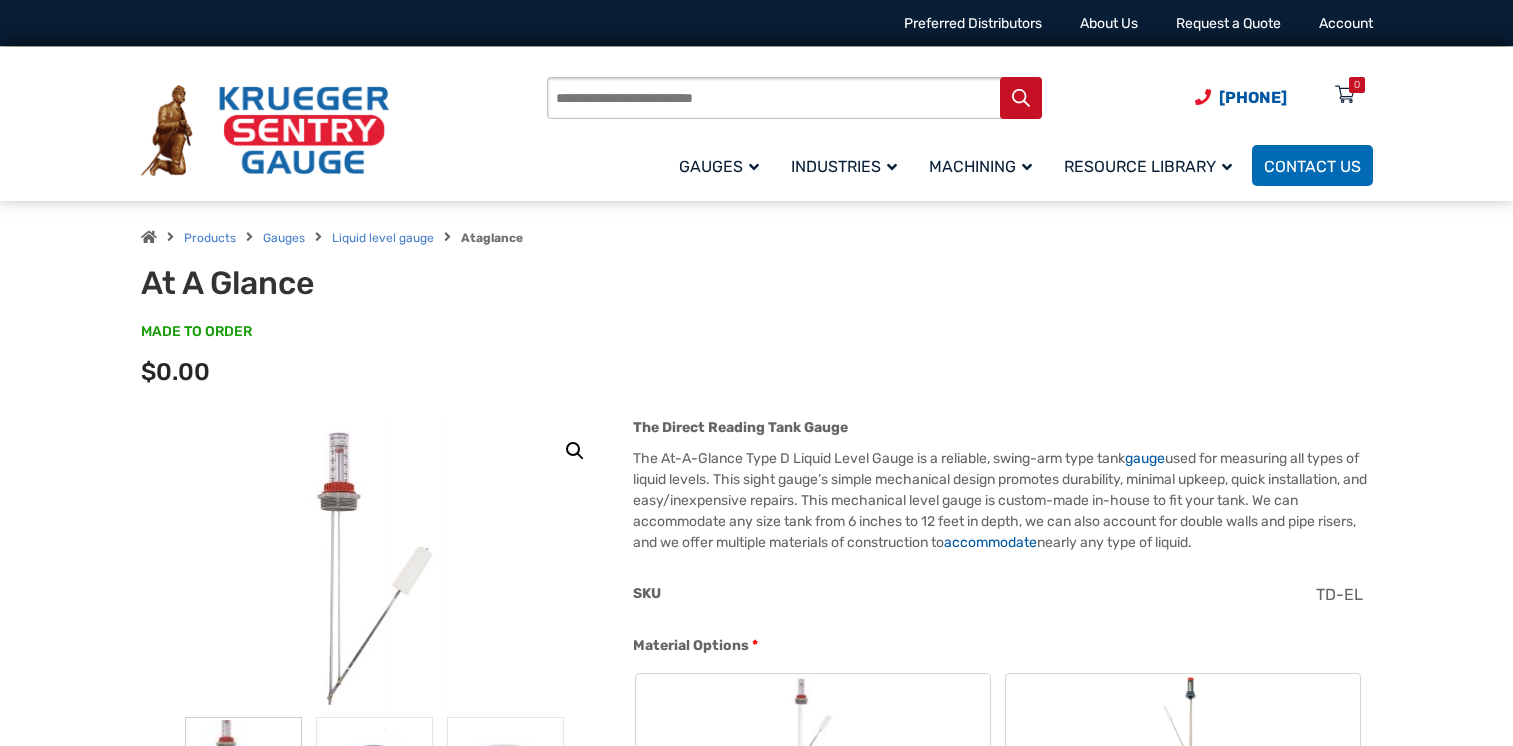 scroll, scrollTop: 0, scrollLeft: 0, axis: both 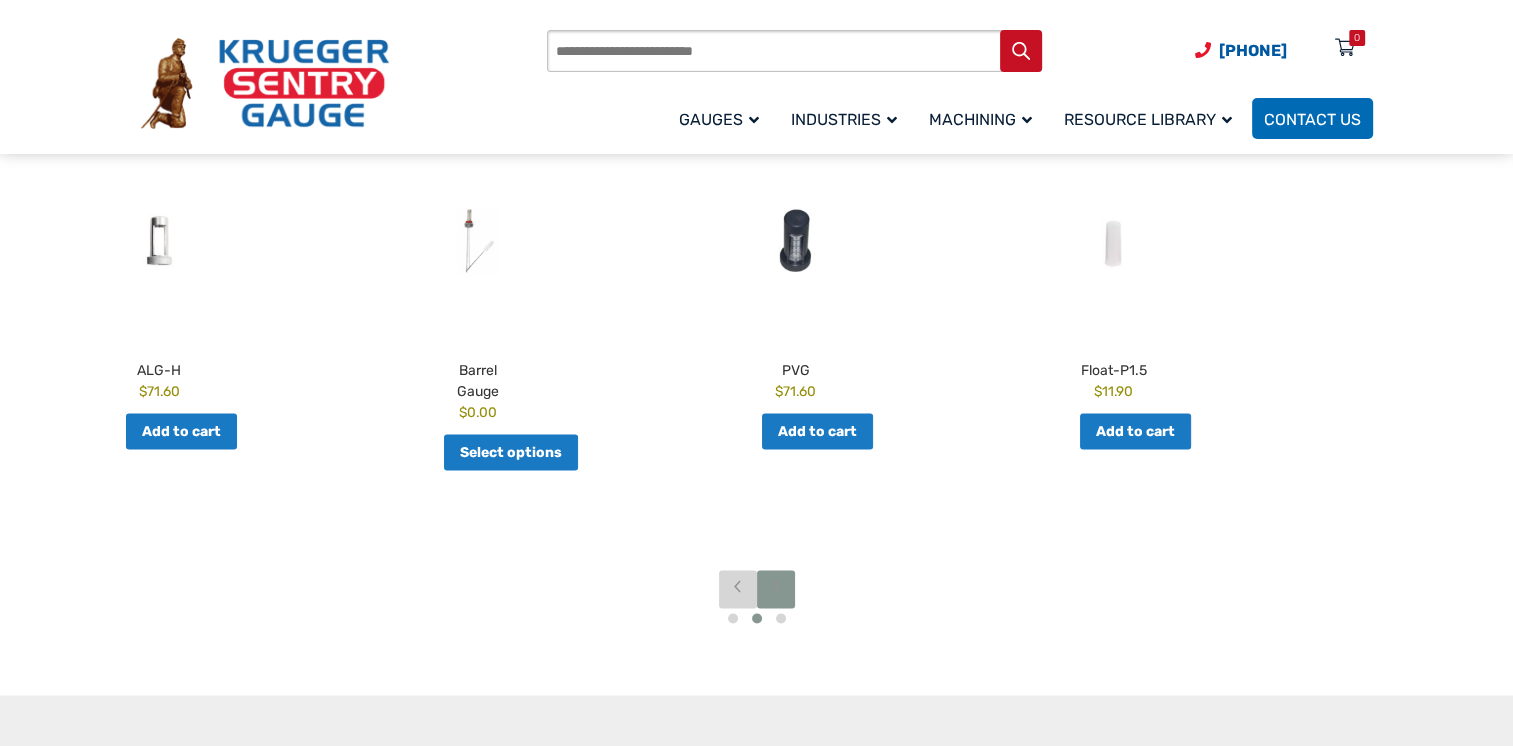 click at bounding box center [776, 586] 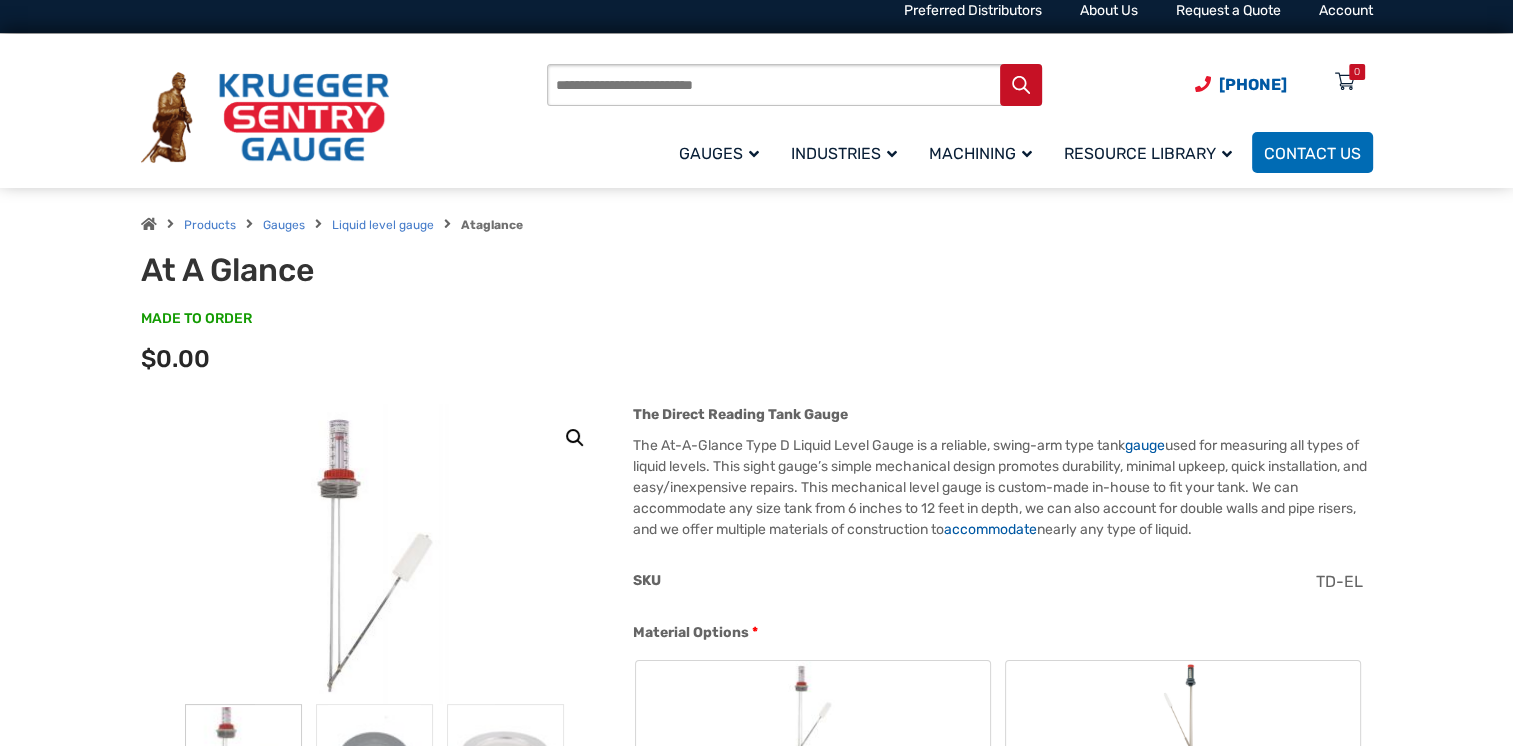 scroll, scrollTop: 0, scrollLeft: 0, axis: both 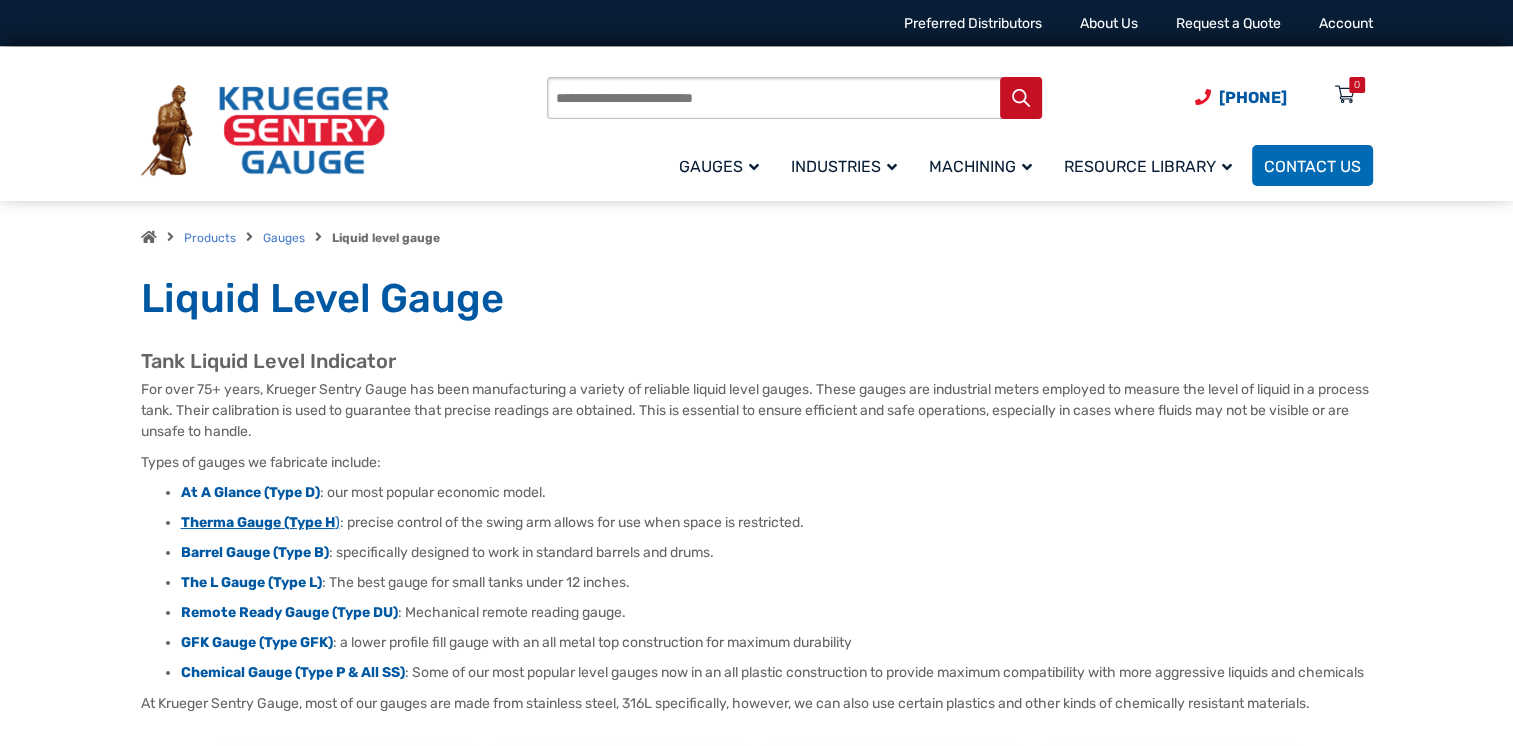 click on "Therma Gauge (Type H" at bounding box center (258, 522) 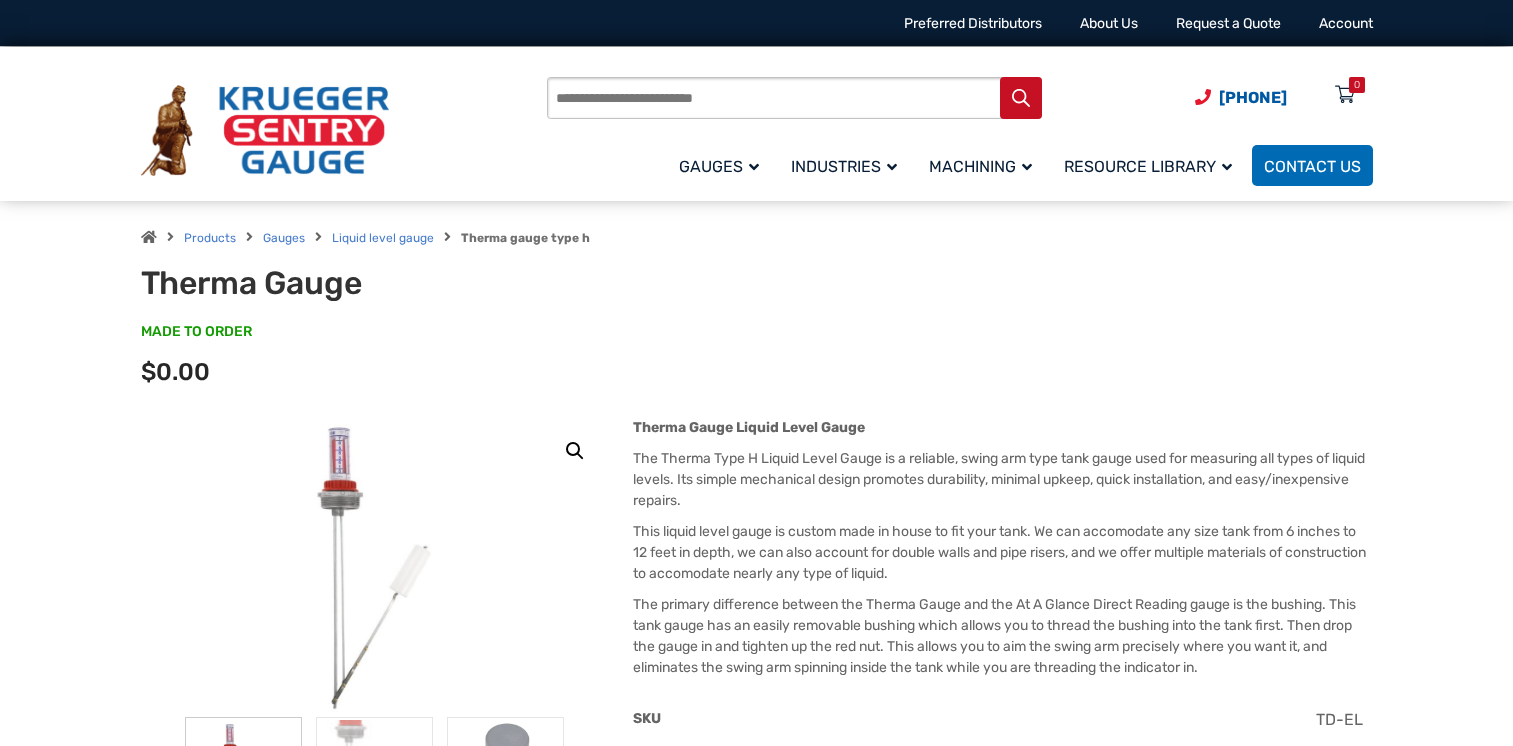 scroll, scrollTop: 0, scrollLeft: 0, axis: both 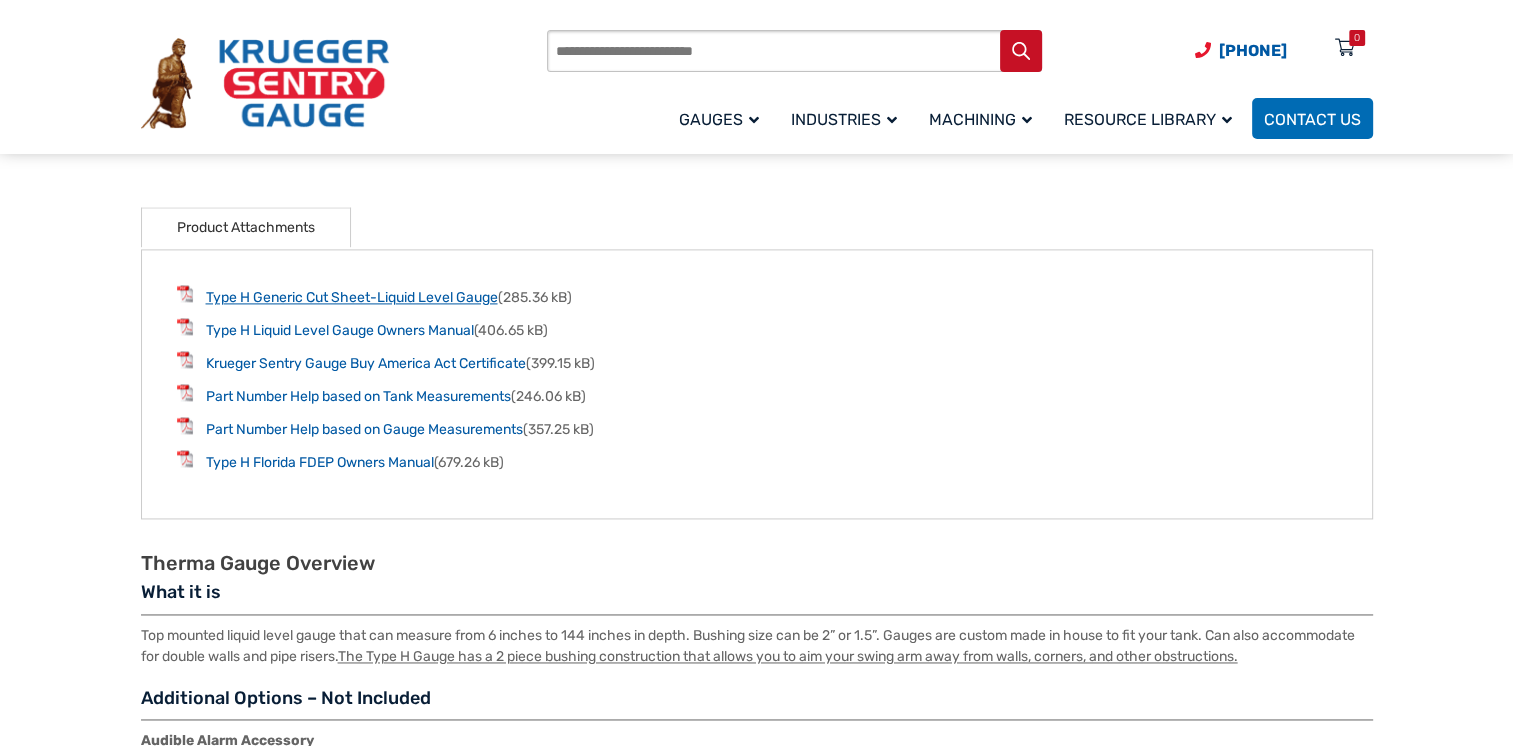 click on "Type H Generic Cut Sheet-Liquid Level Gauge" at bounding box center (352, 297) 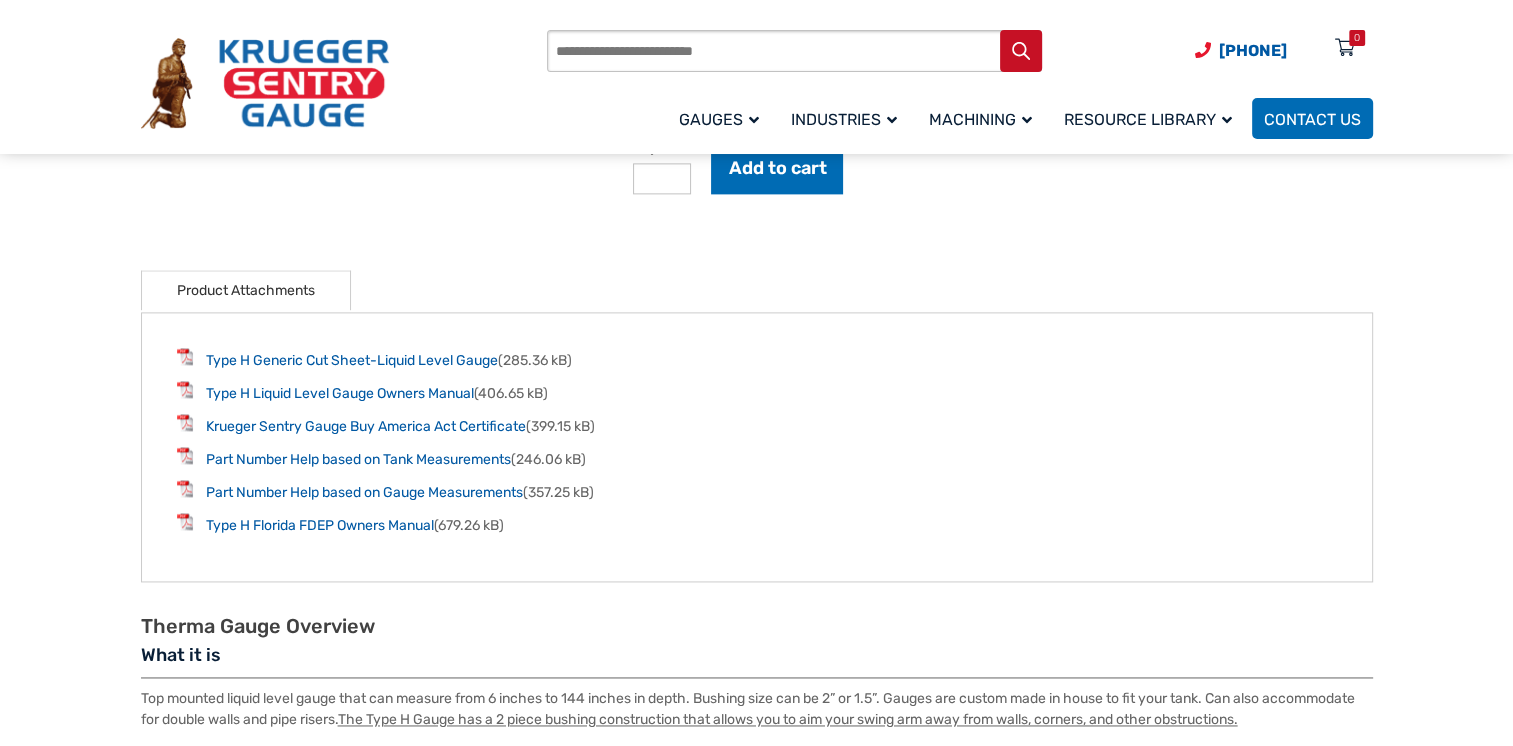 scroll, scrollTop: 2738, scrollLeft: 0, axis: vertical 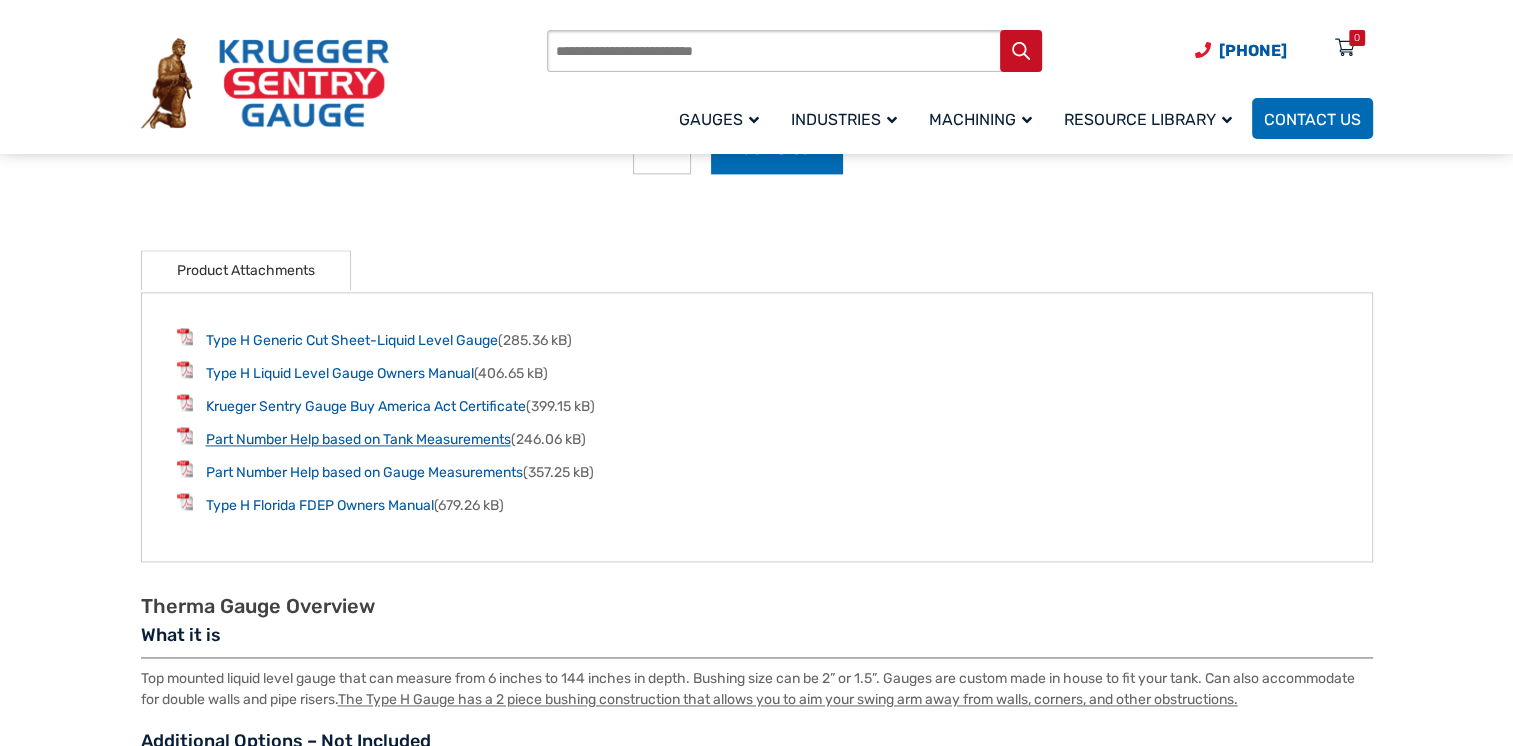 click on "Part Number Help based on Tank Measurements" at bounding box center (358, 439) 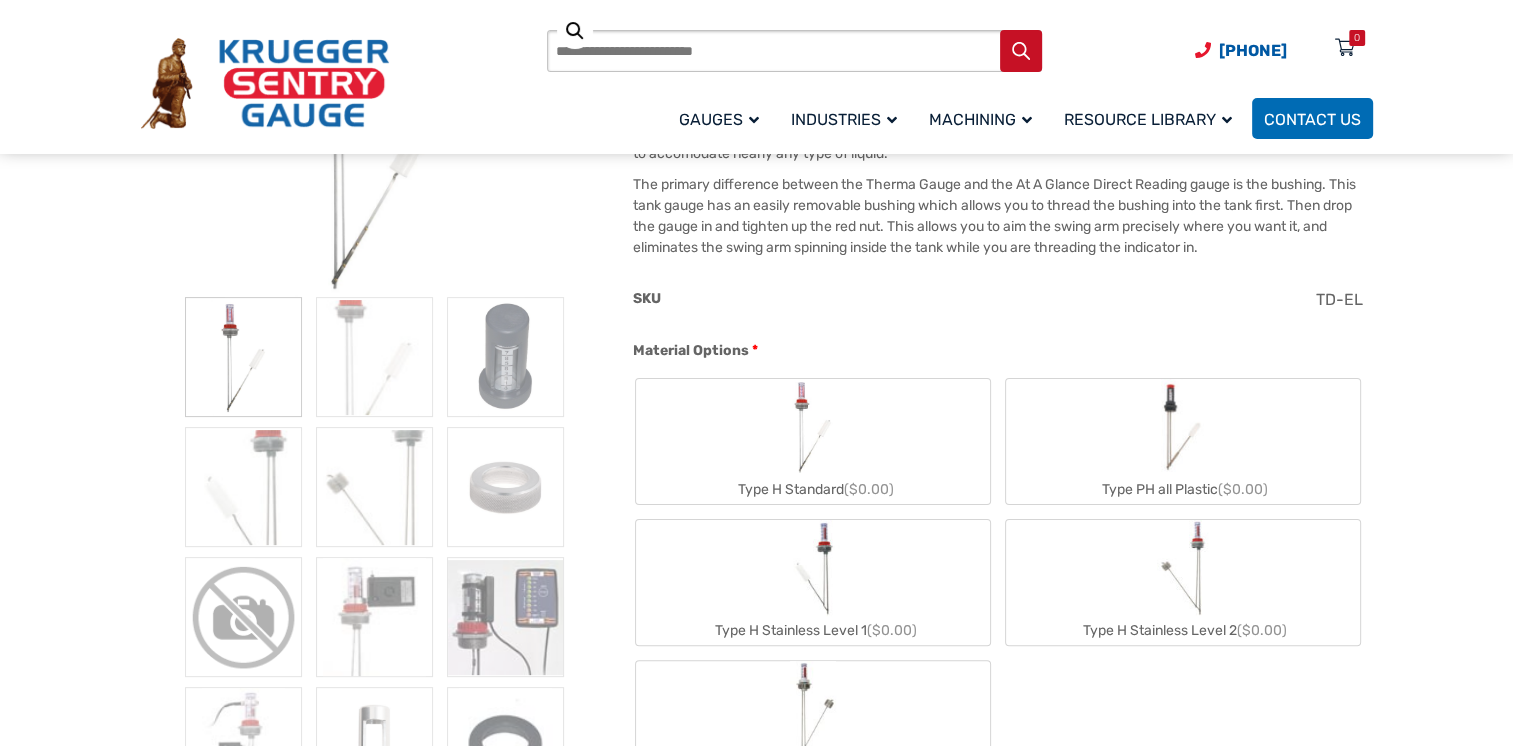 scroll, scrollTop: 493, scrollLeft: 0, axis: vertical 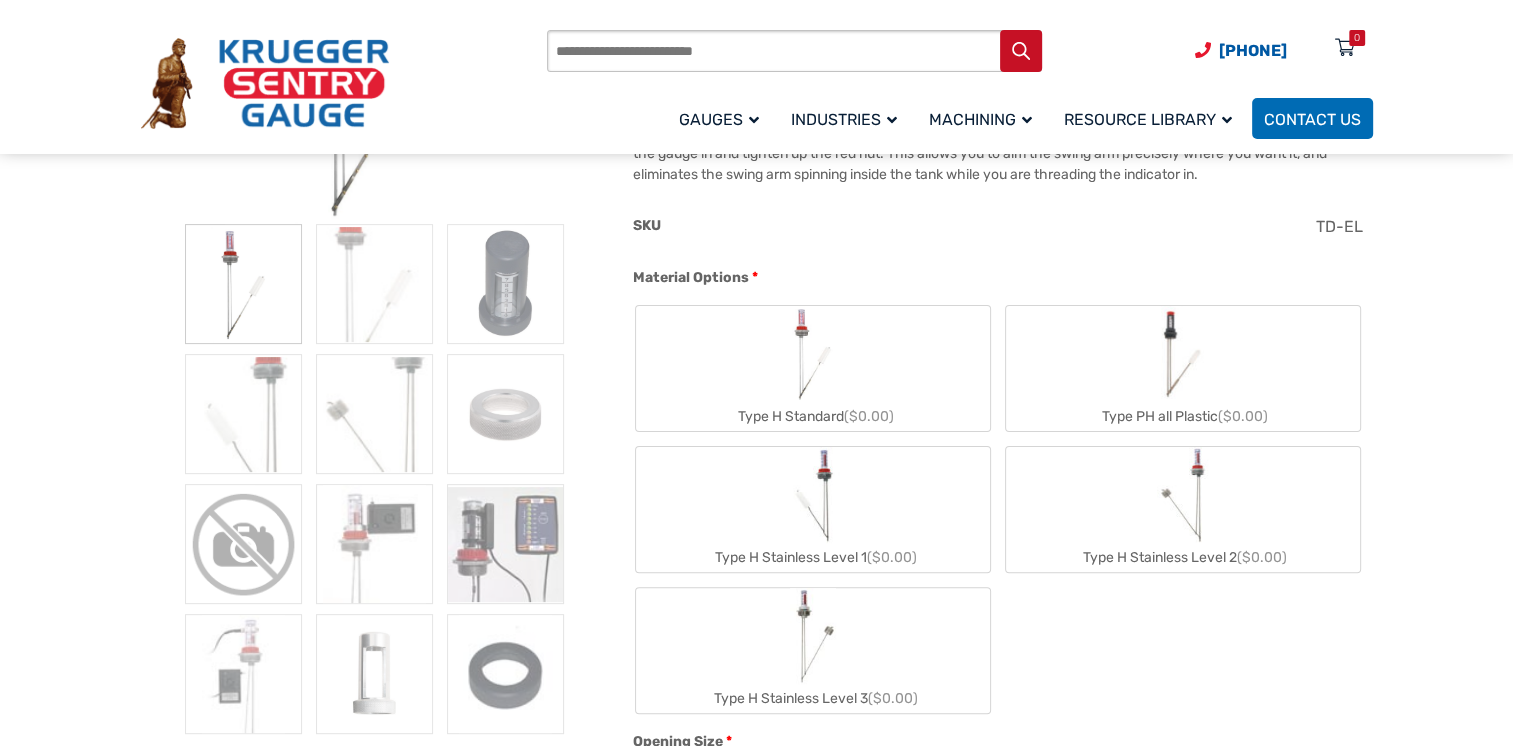 click on "Type H Stainless Level 2  ($0.00)" 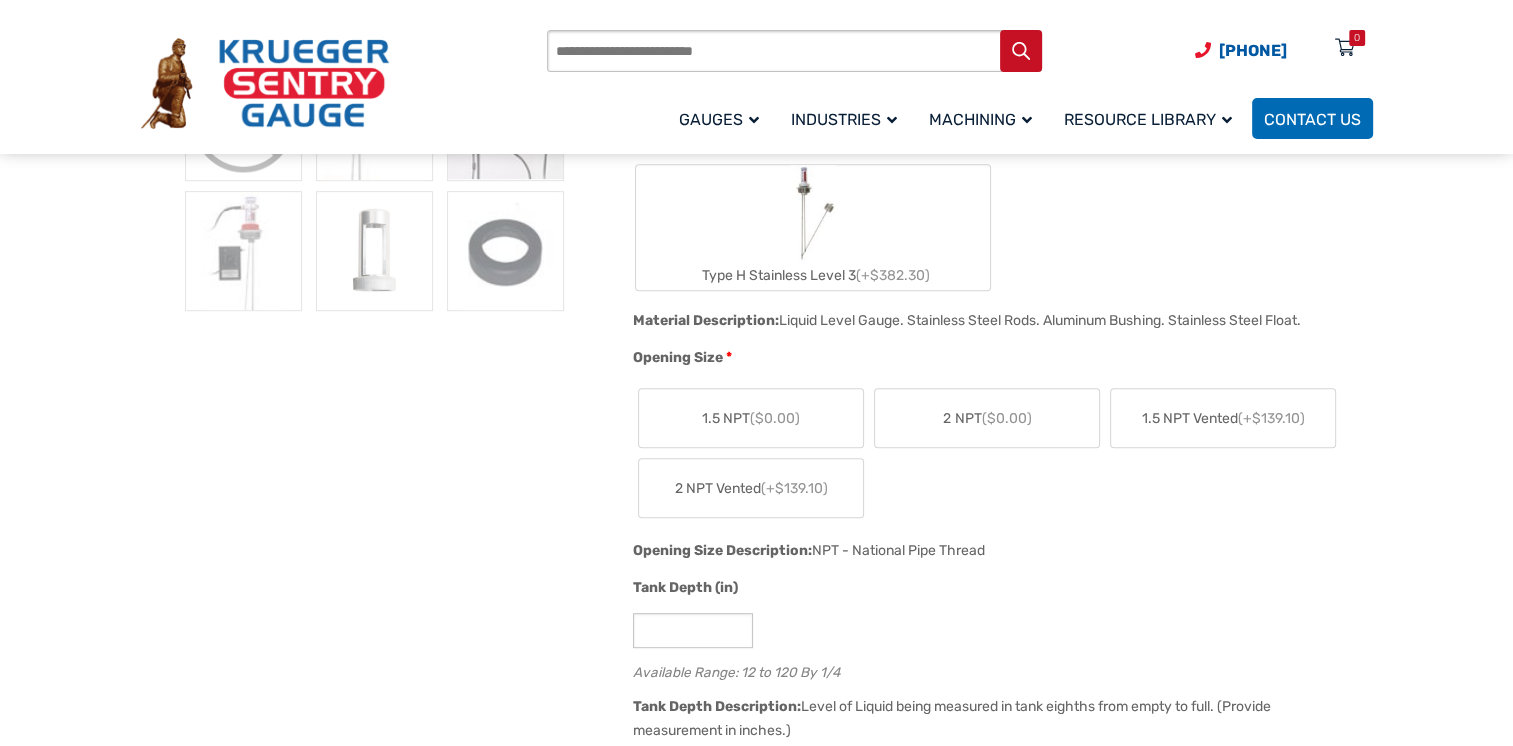scroll, scrollTop: 924, scrollLeft: 0, axis: vertical 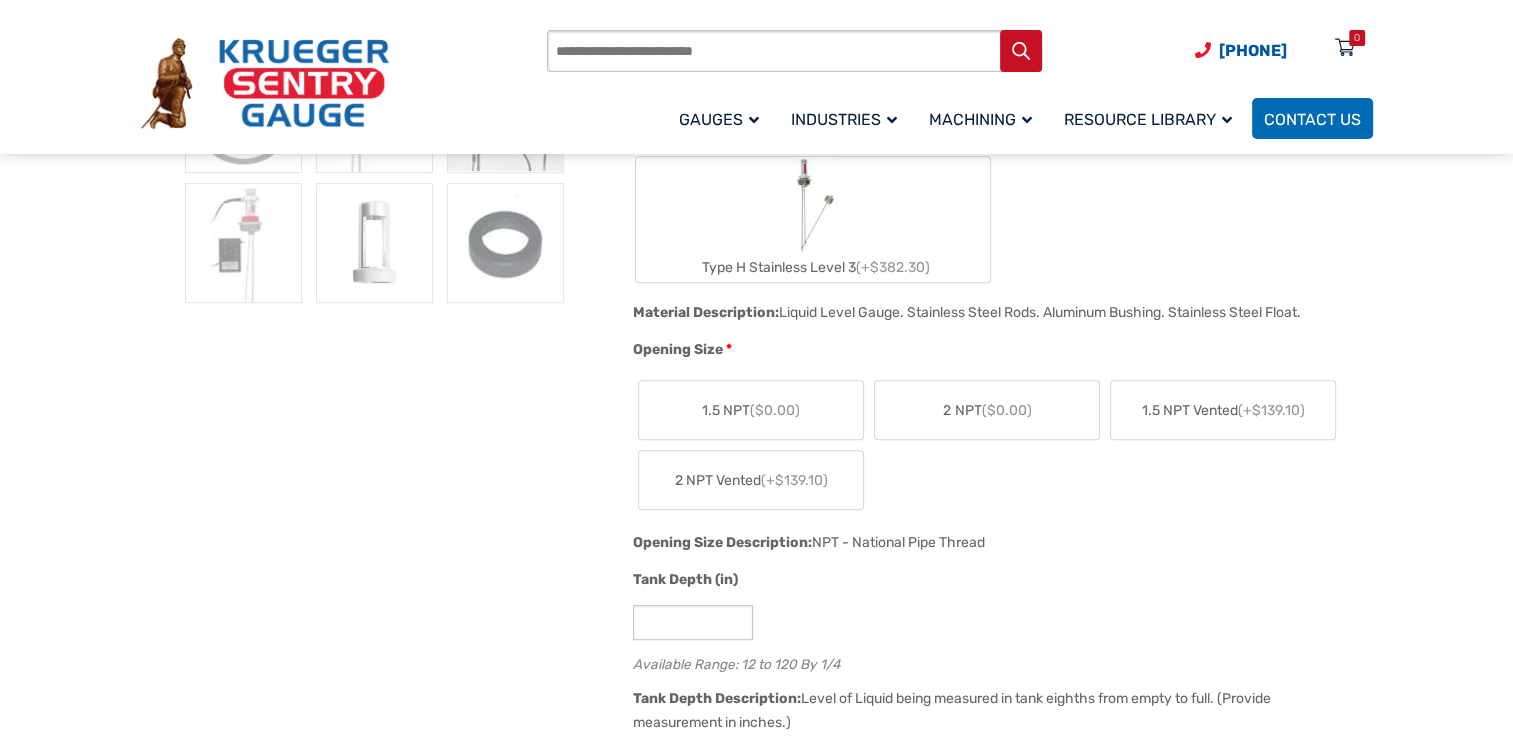 click on "2 NPT  ($0.00)" 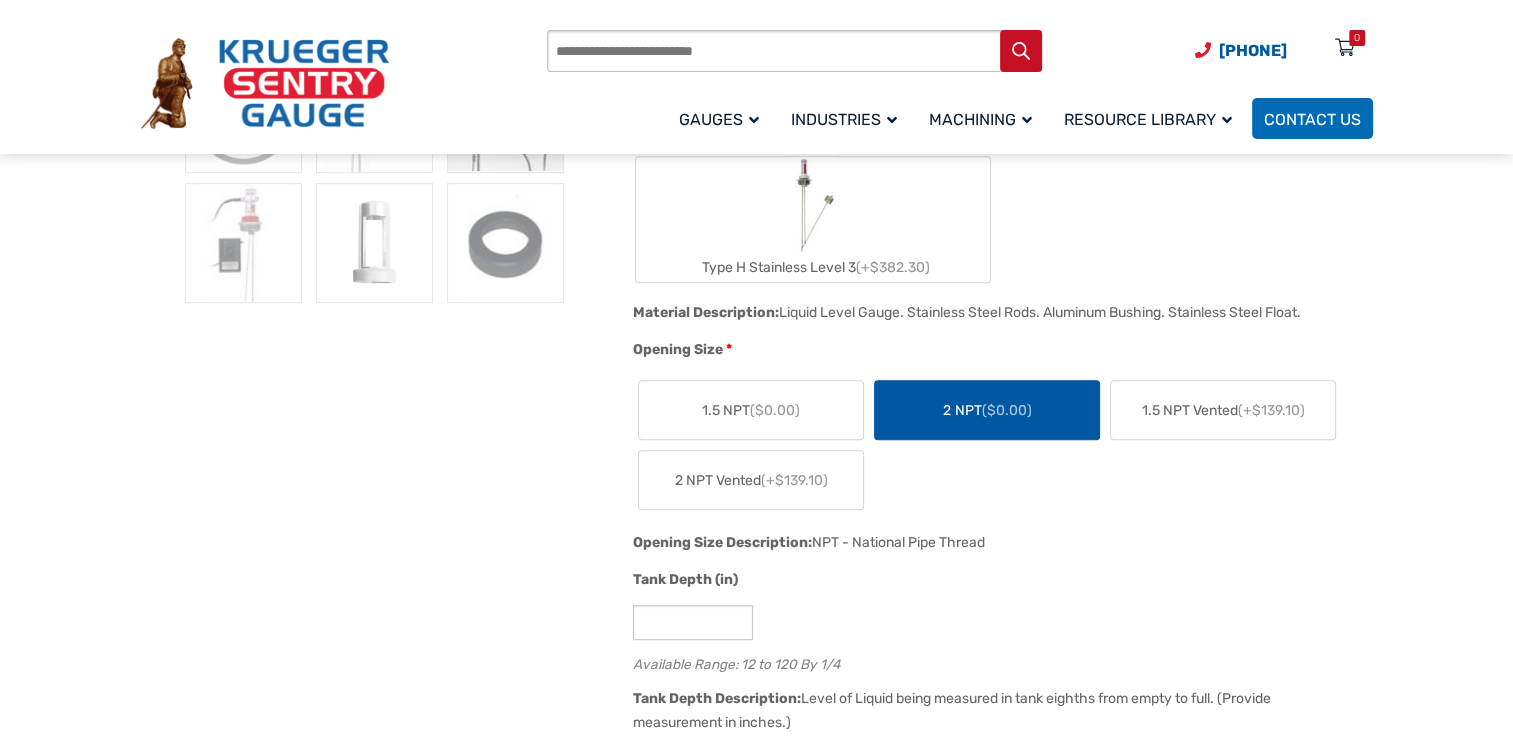 click on "1.5 NPT  ($0.00)" 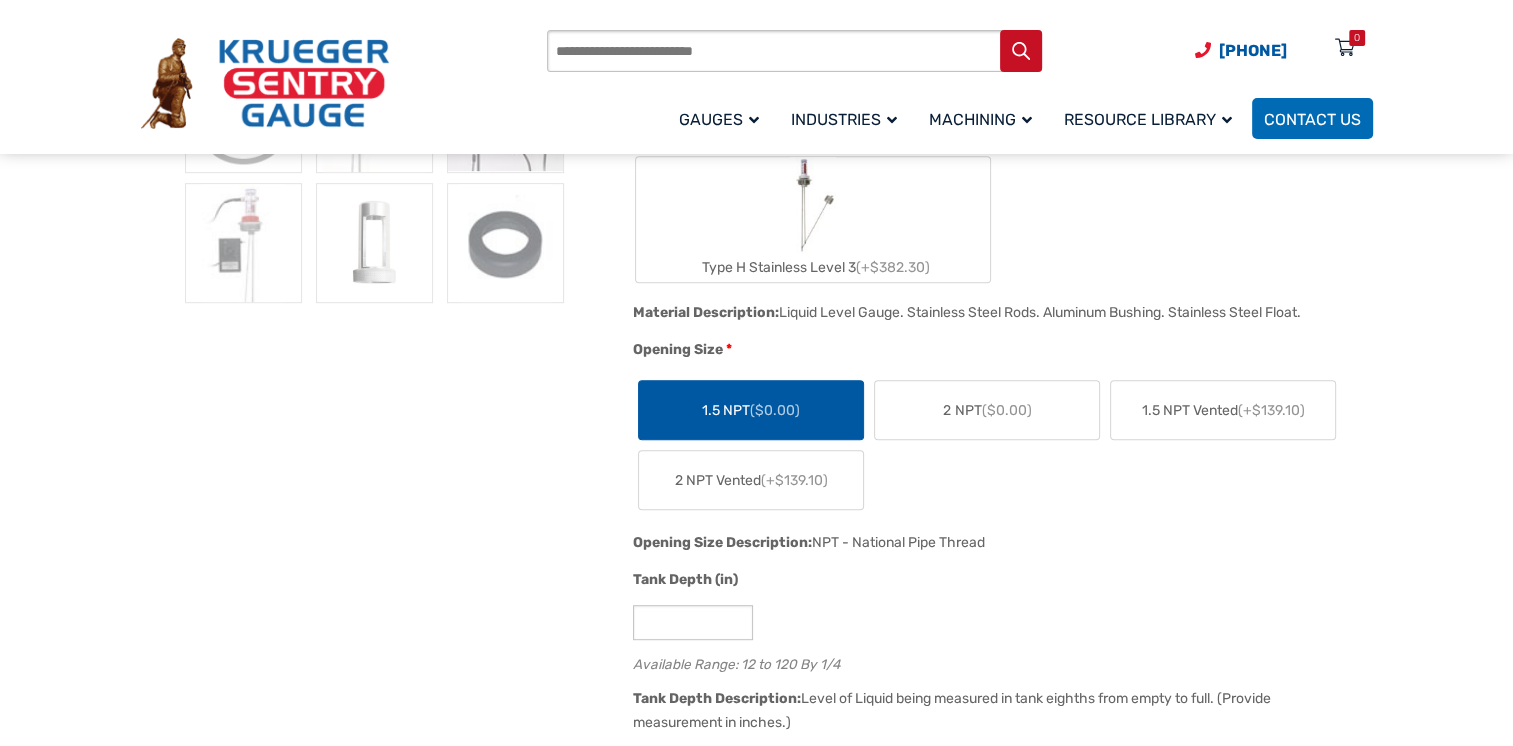 click on "2 NPT  ($0.00)" 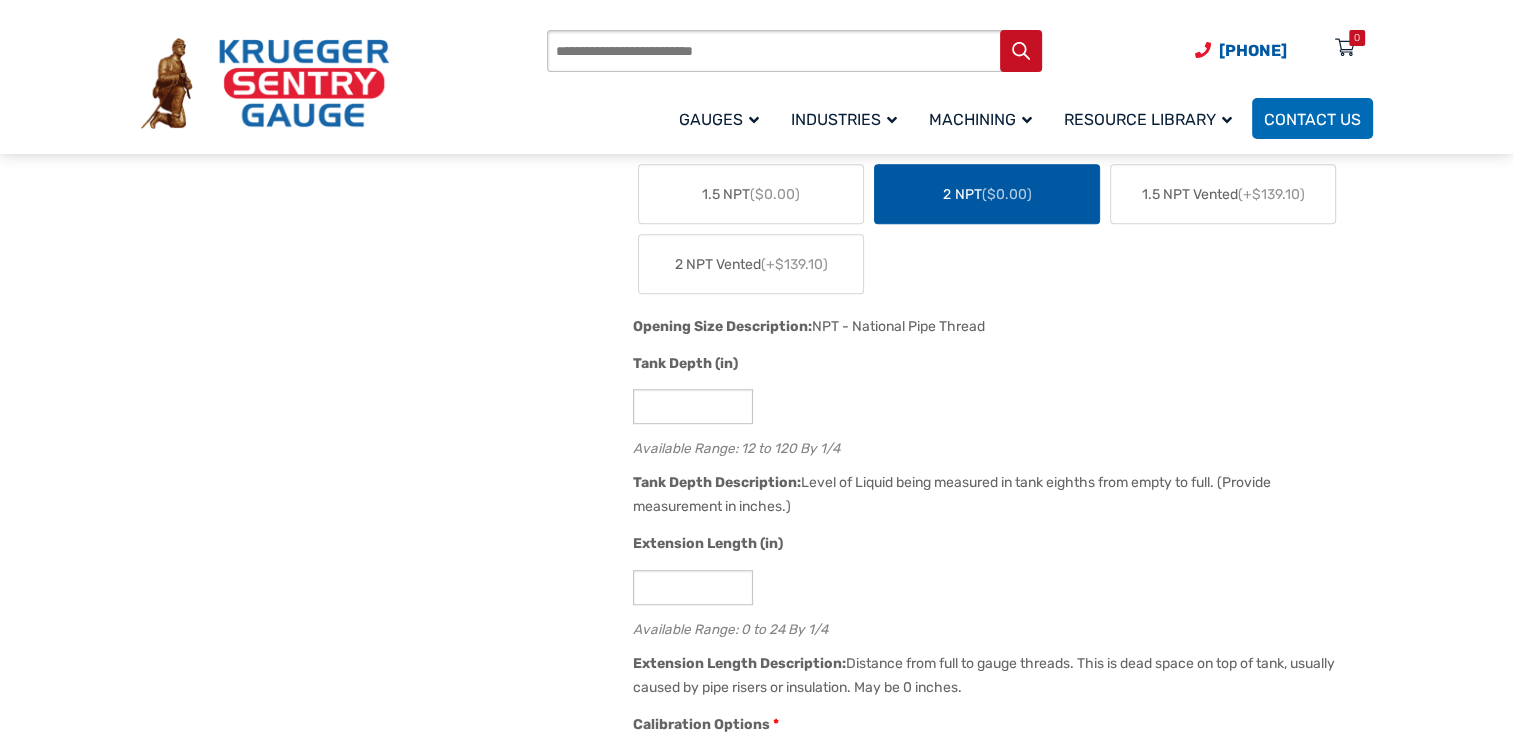 scroll, scrollTop: 1160, scrollLeft: 0, axis: vertical 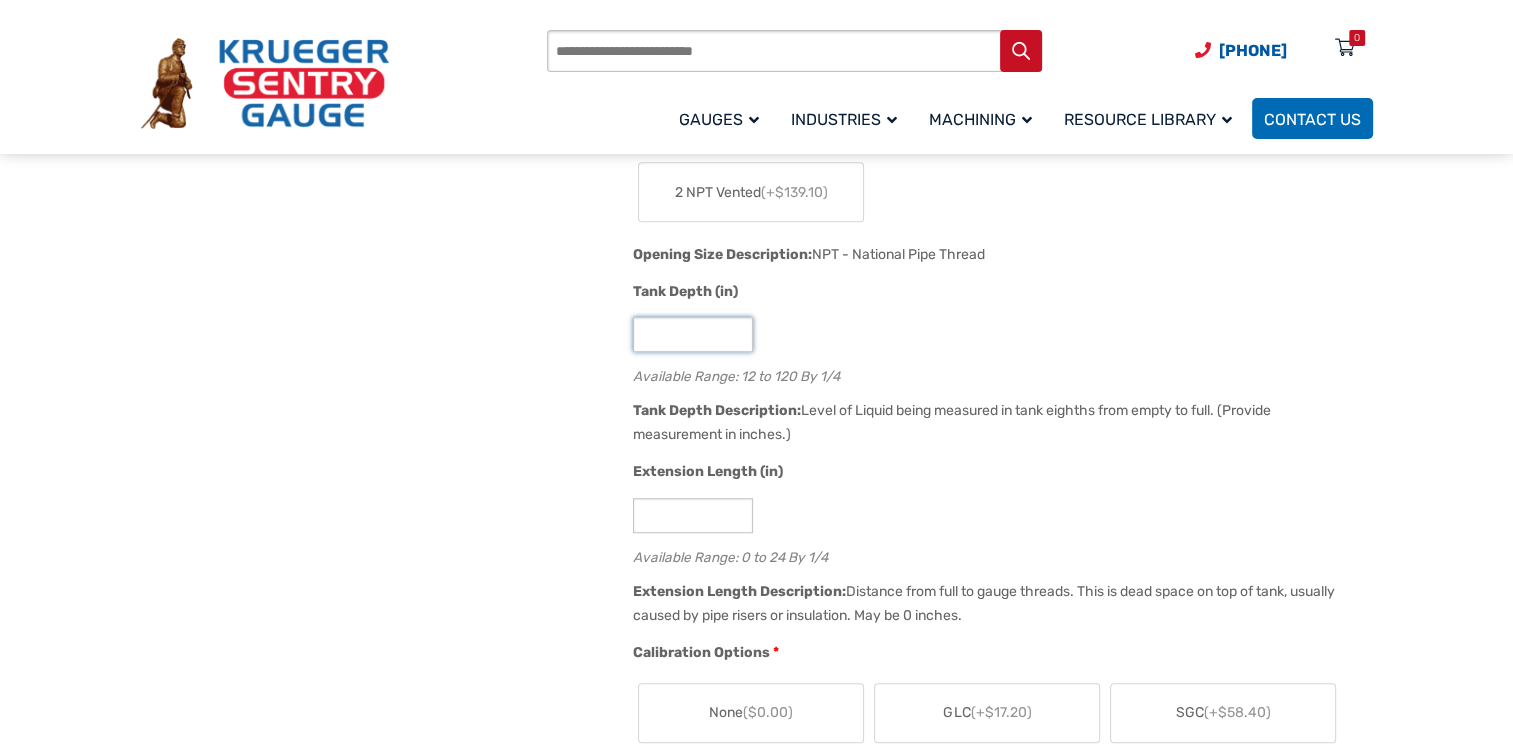 click on "**" 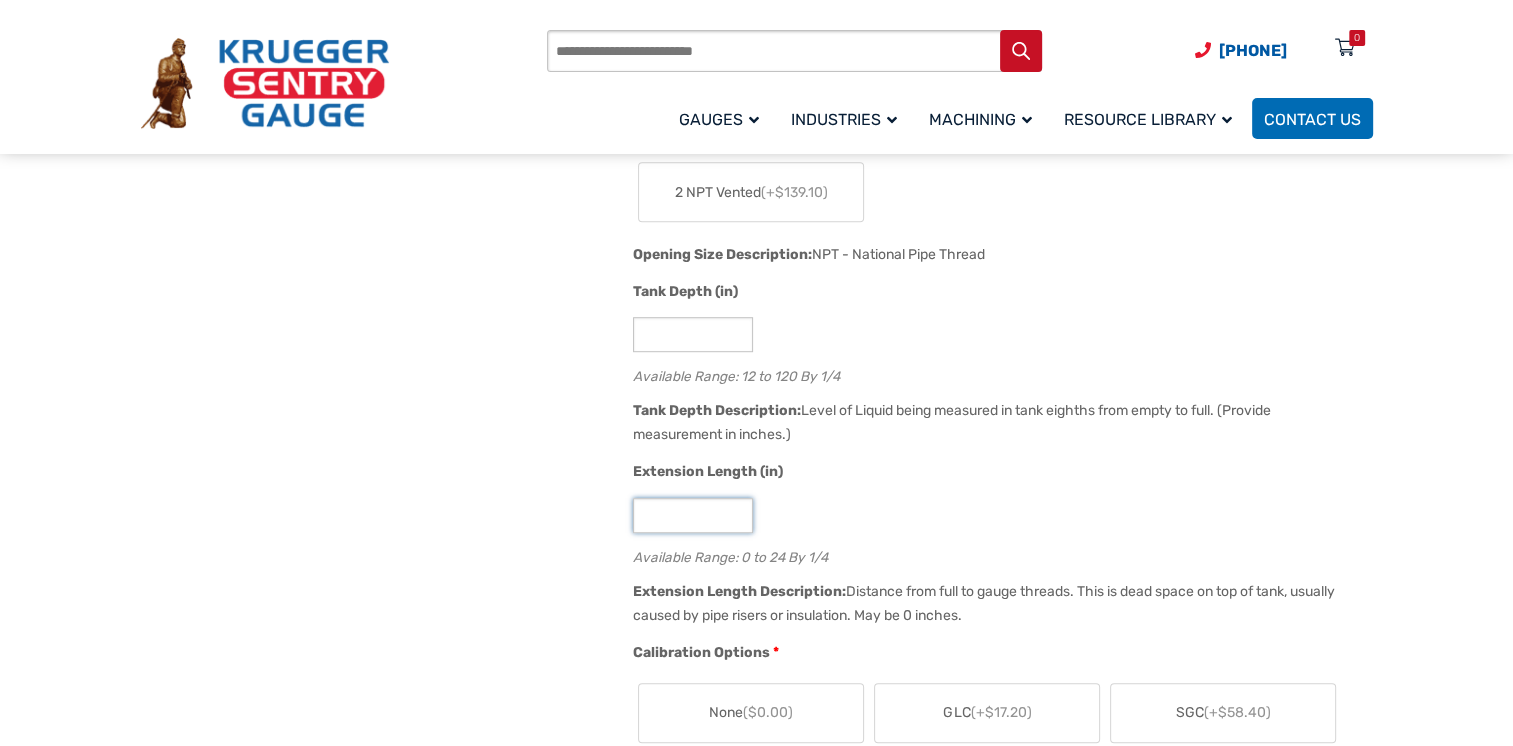 click on "*" 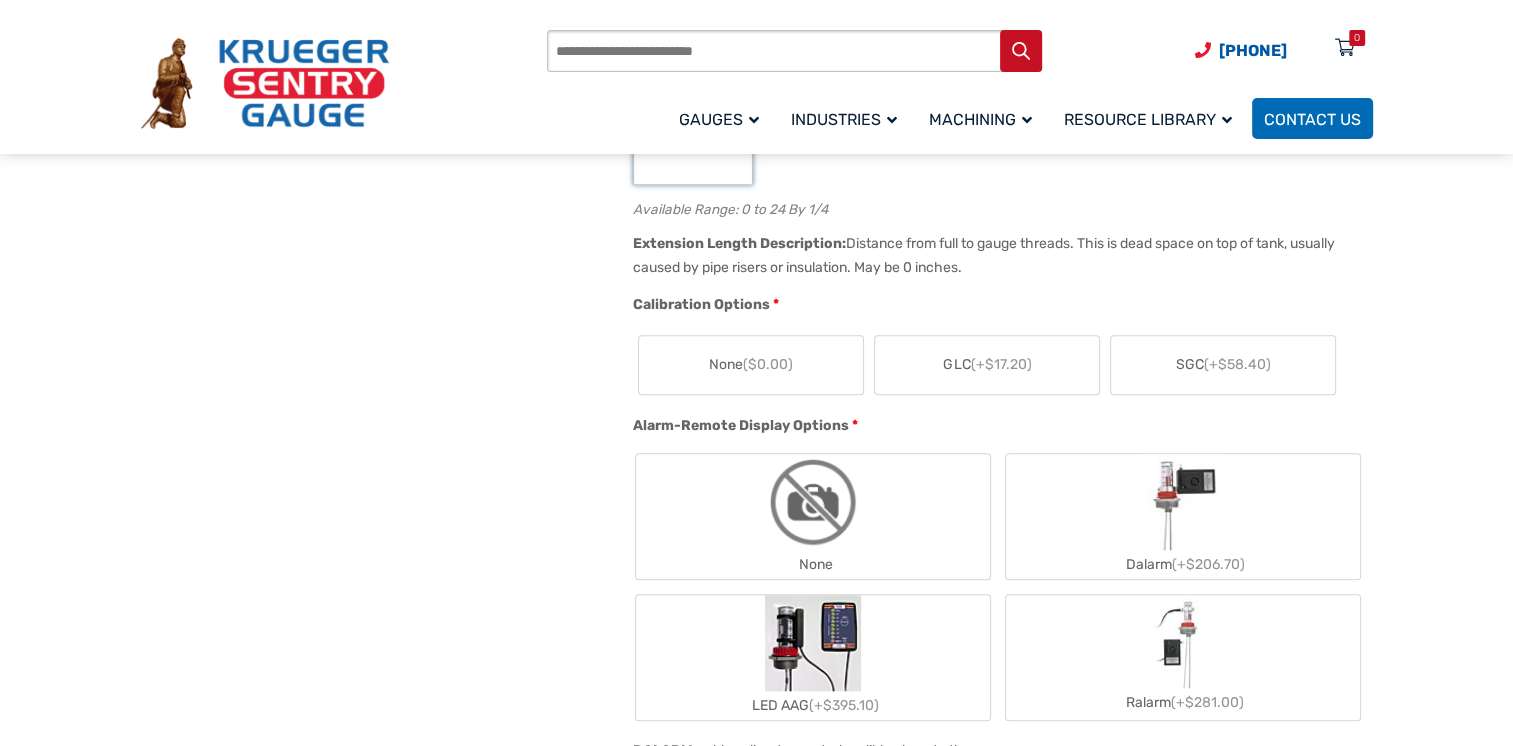 scroll, scrollTop: 1573, scrollLeft: 0, axis: vertical 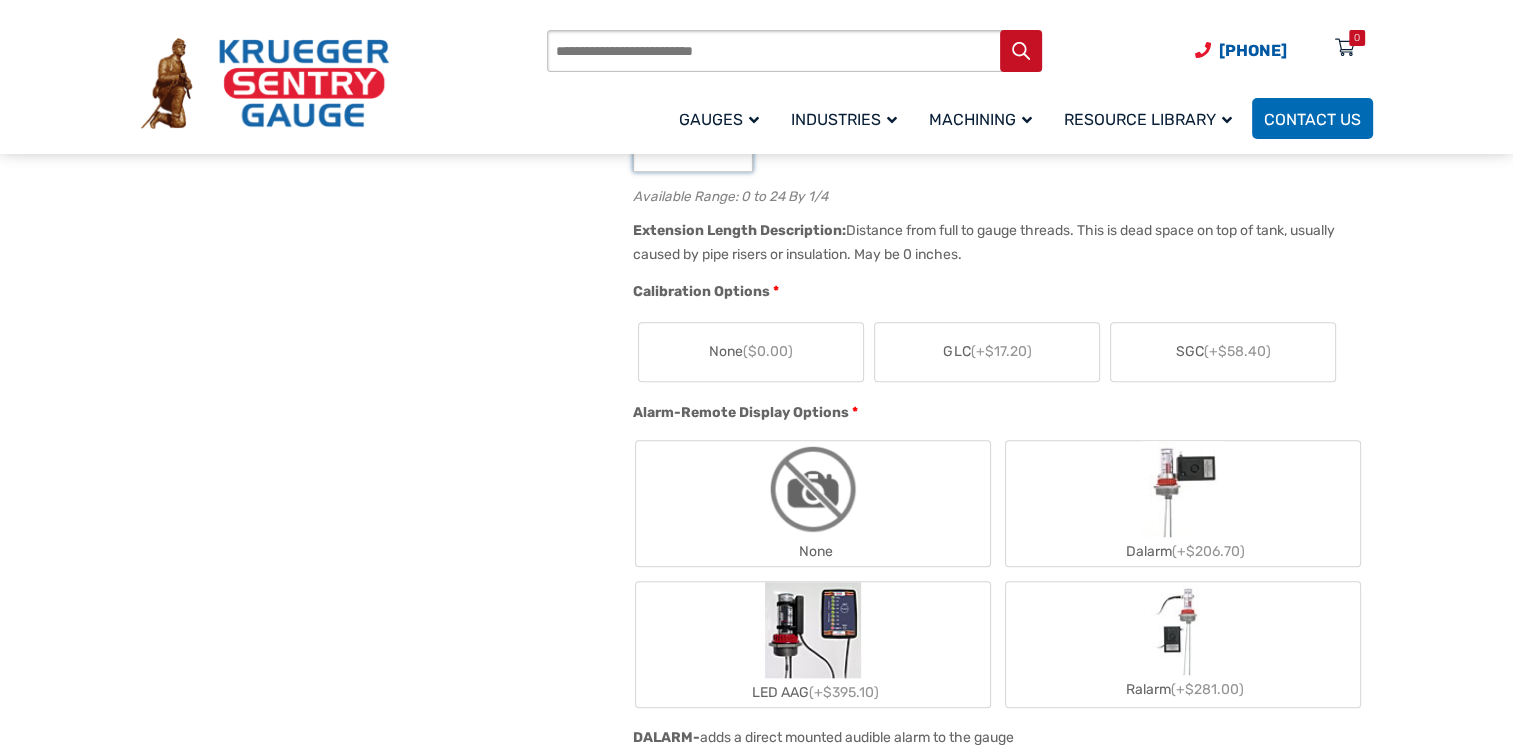 type on "**" 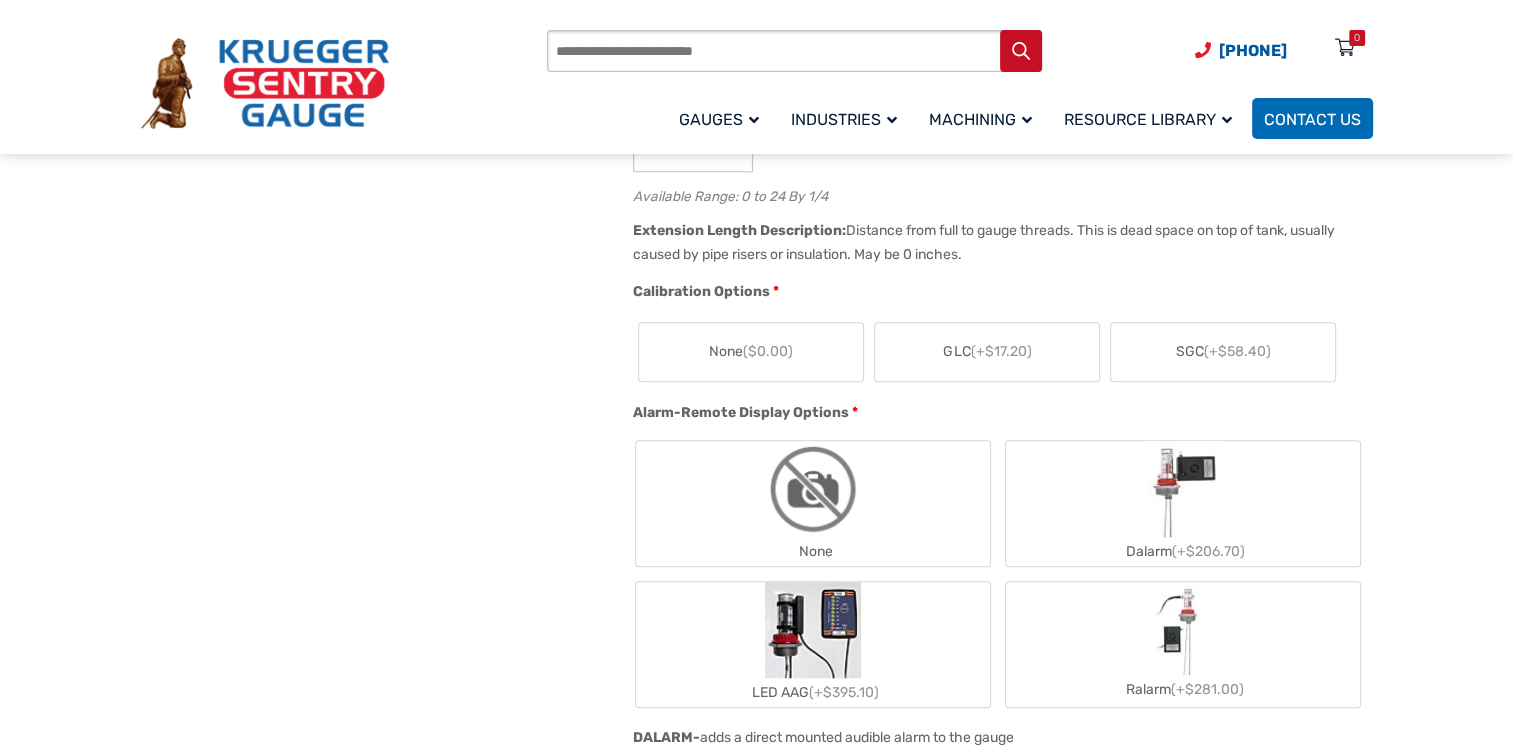 click on "($0.00)" 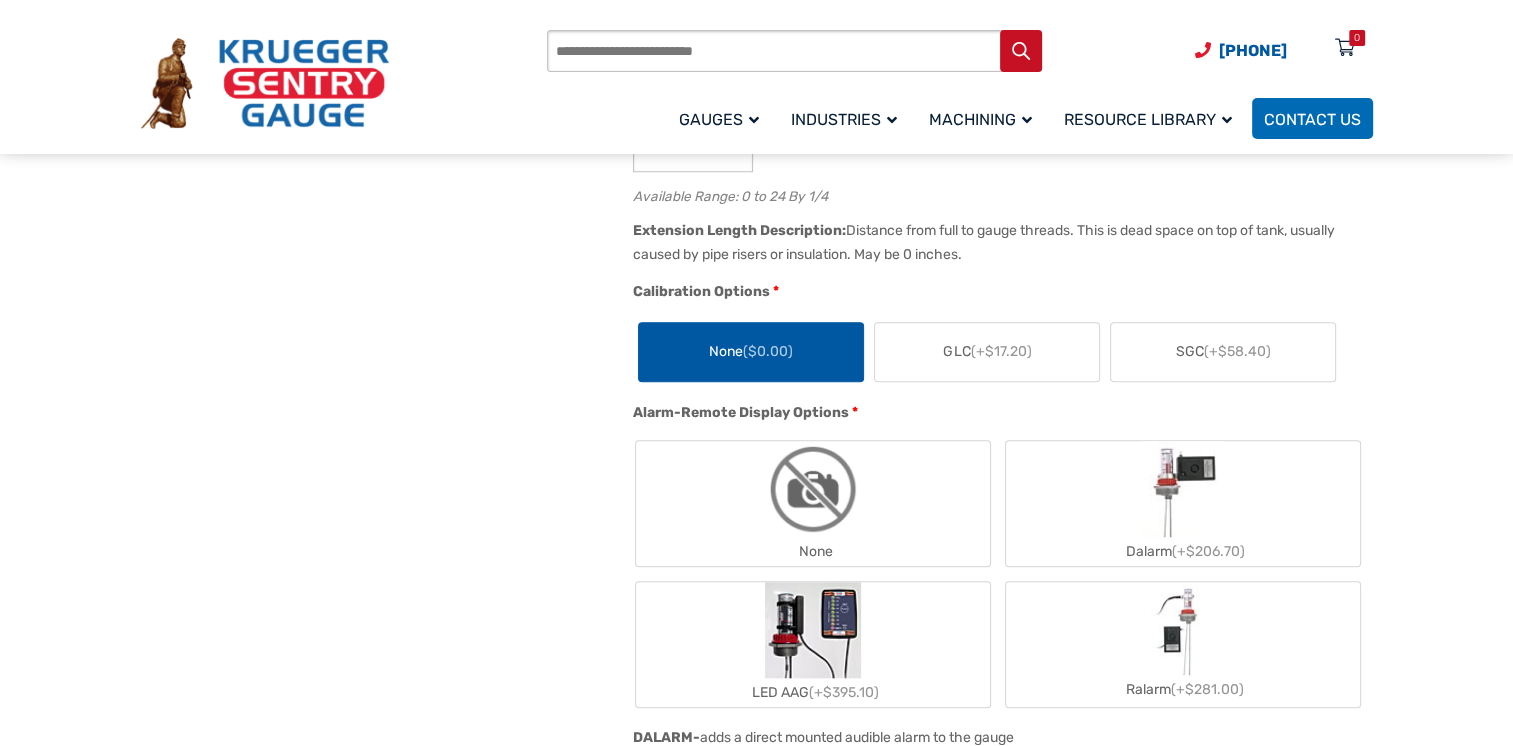 click on "(+$17.20)" 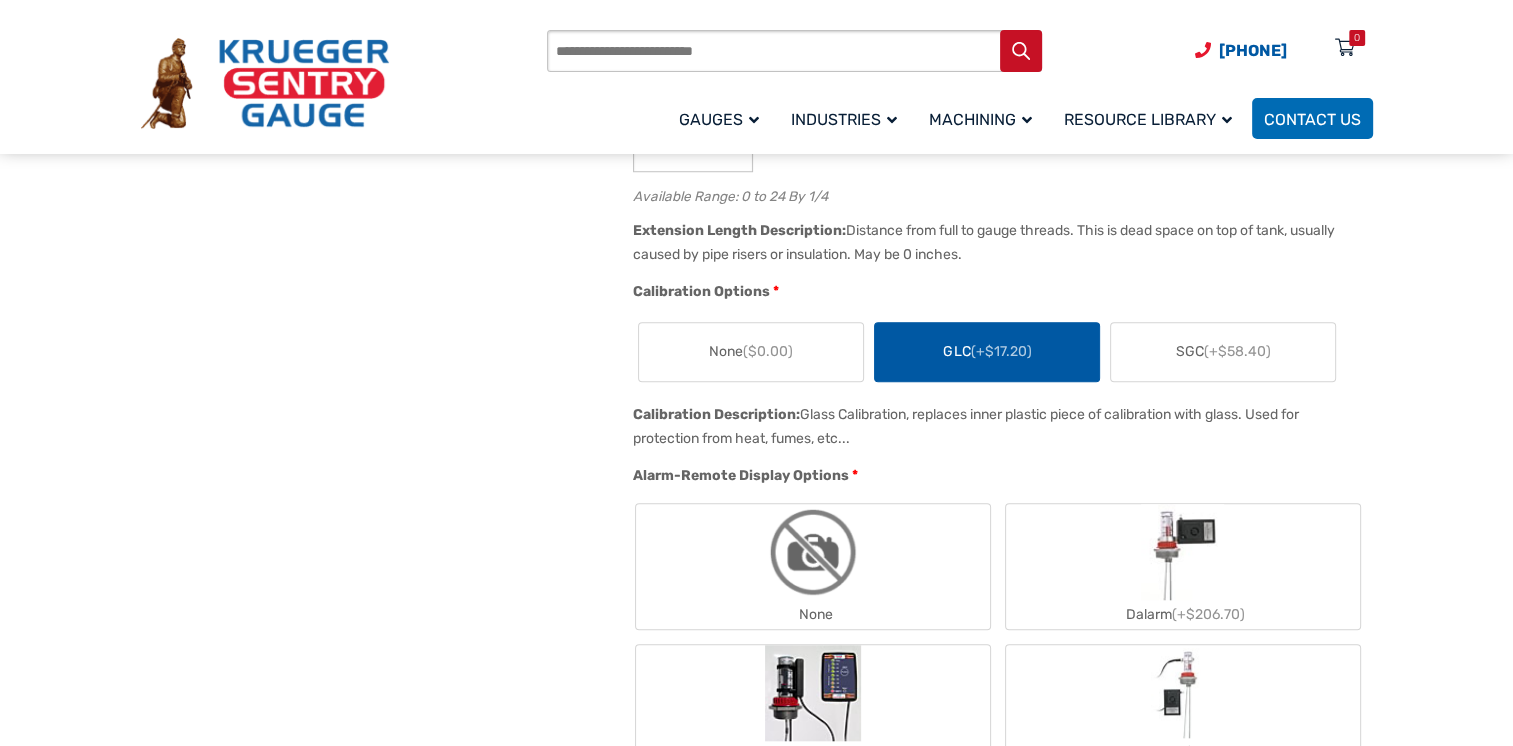 click on "SGC  (+$58.40)" 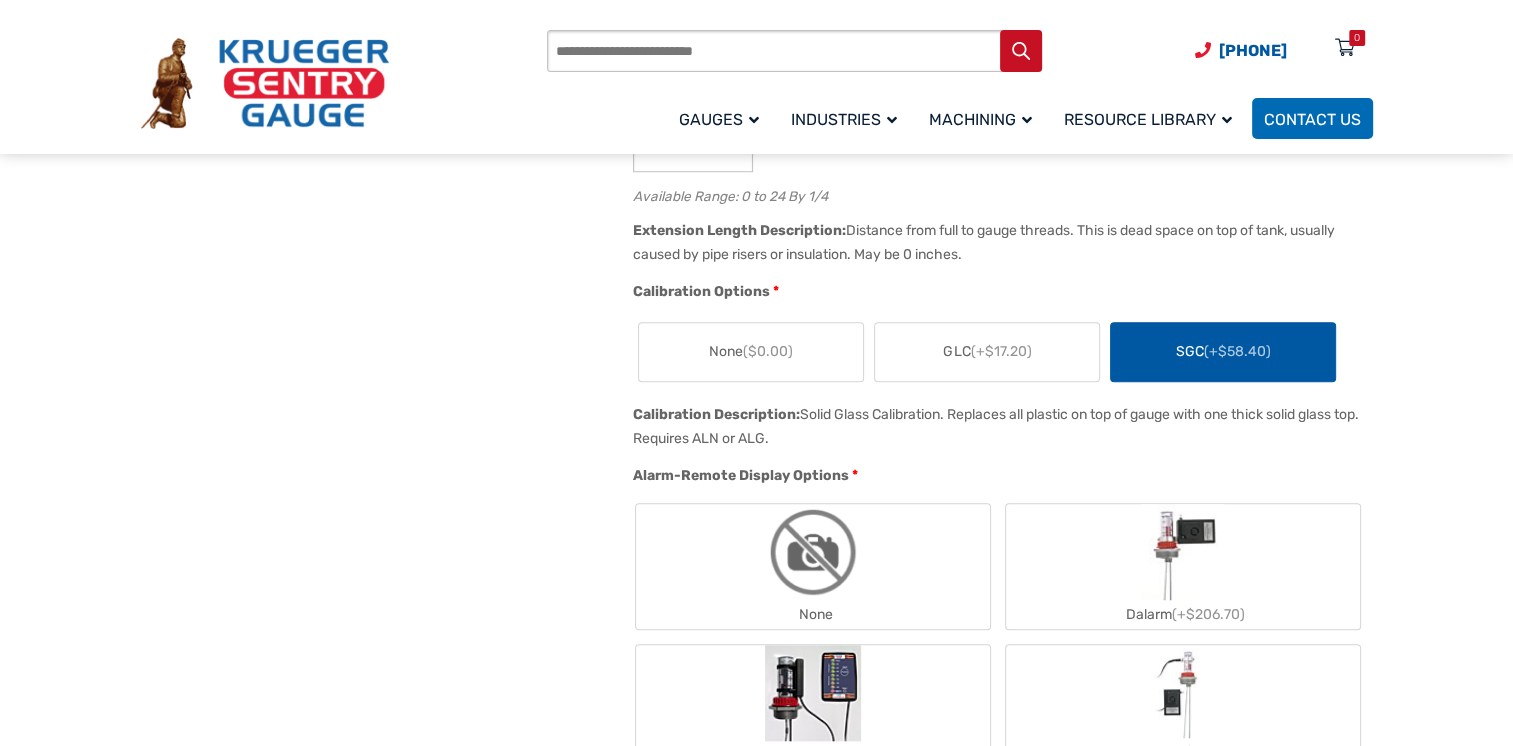 click on "(+$17.20)" 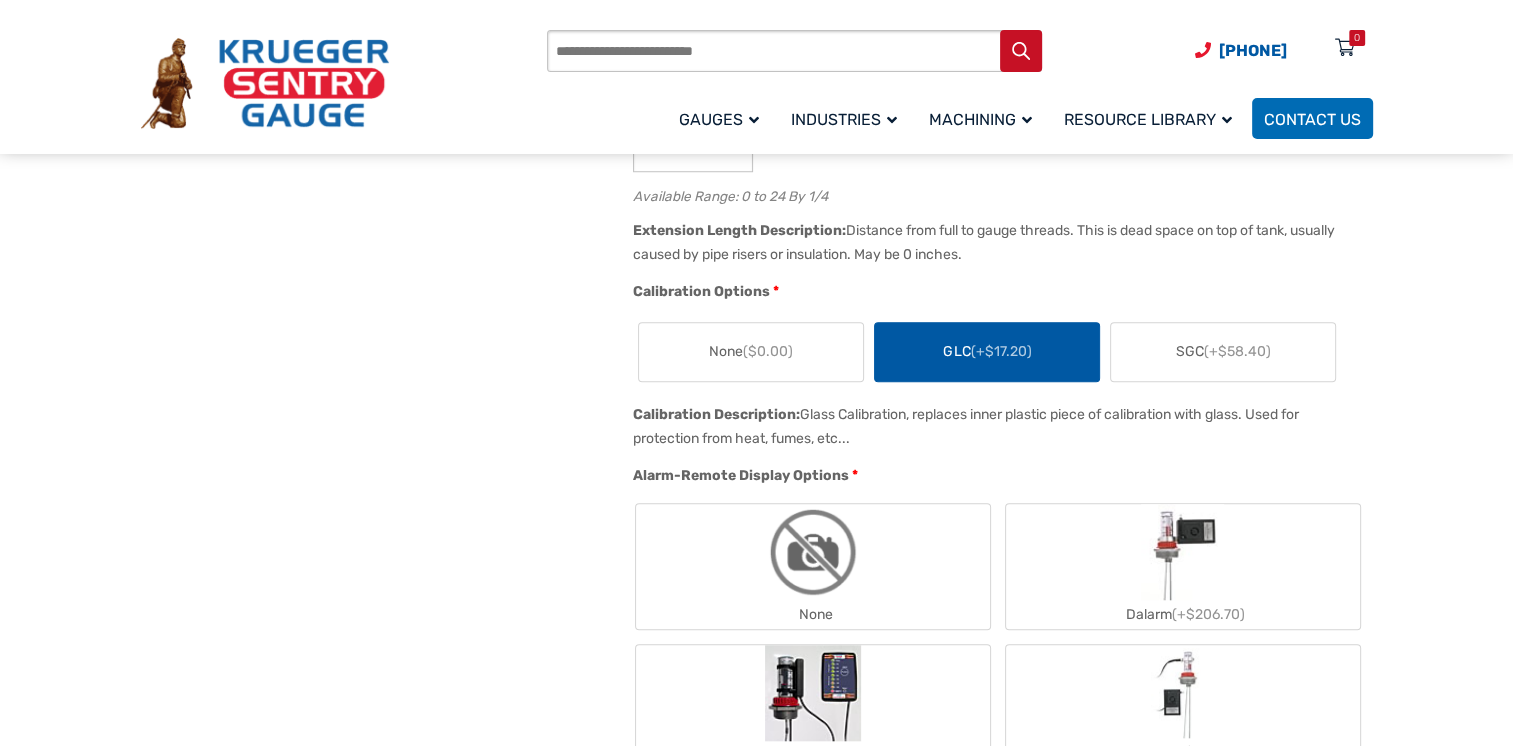 click on "SGC  (+$58.40)" 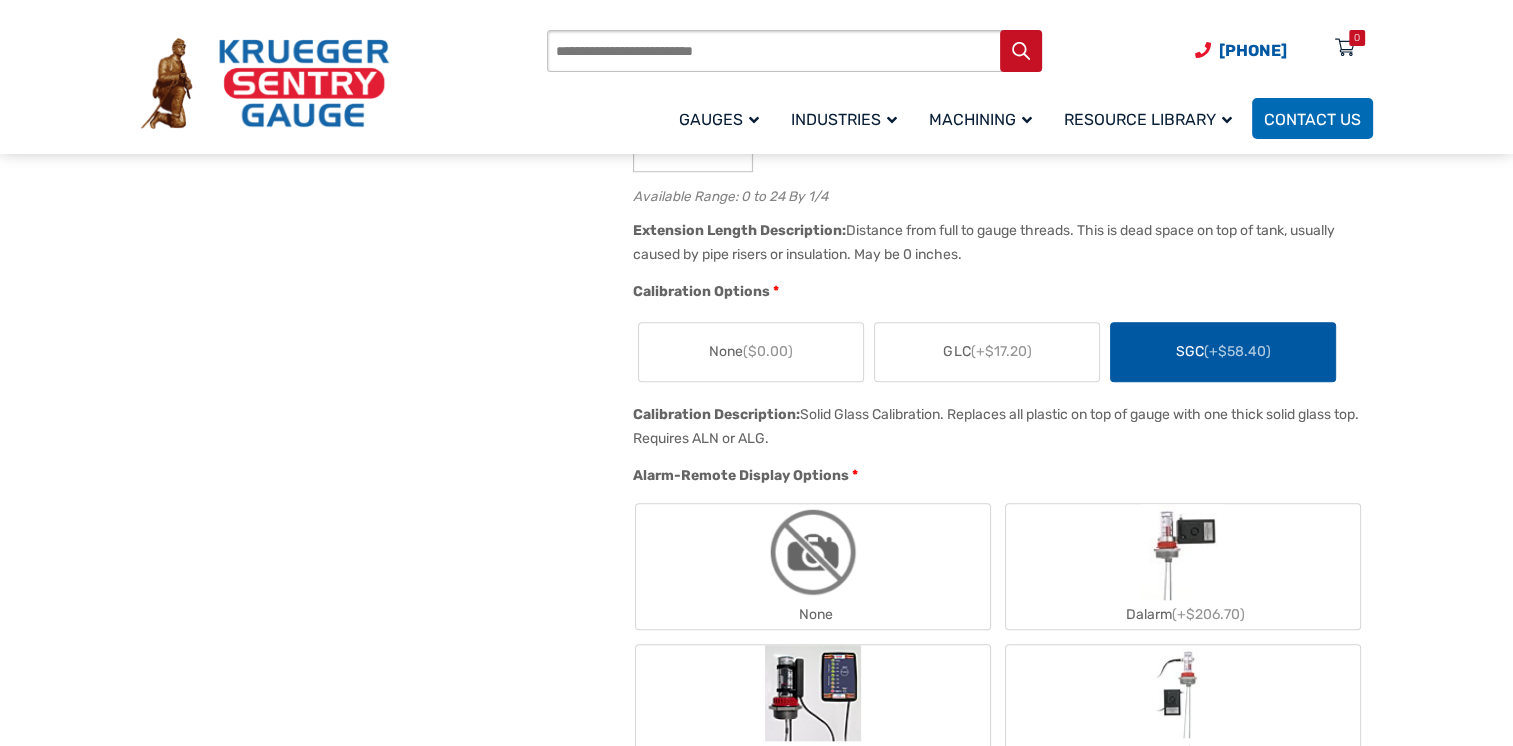 click on "(+$17.20)" 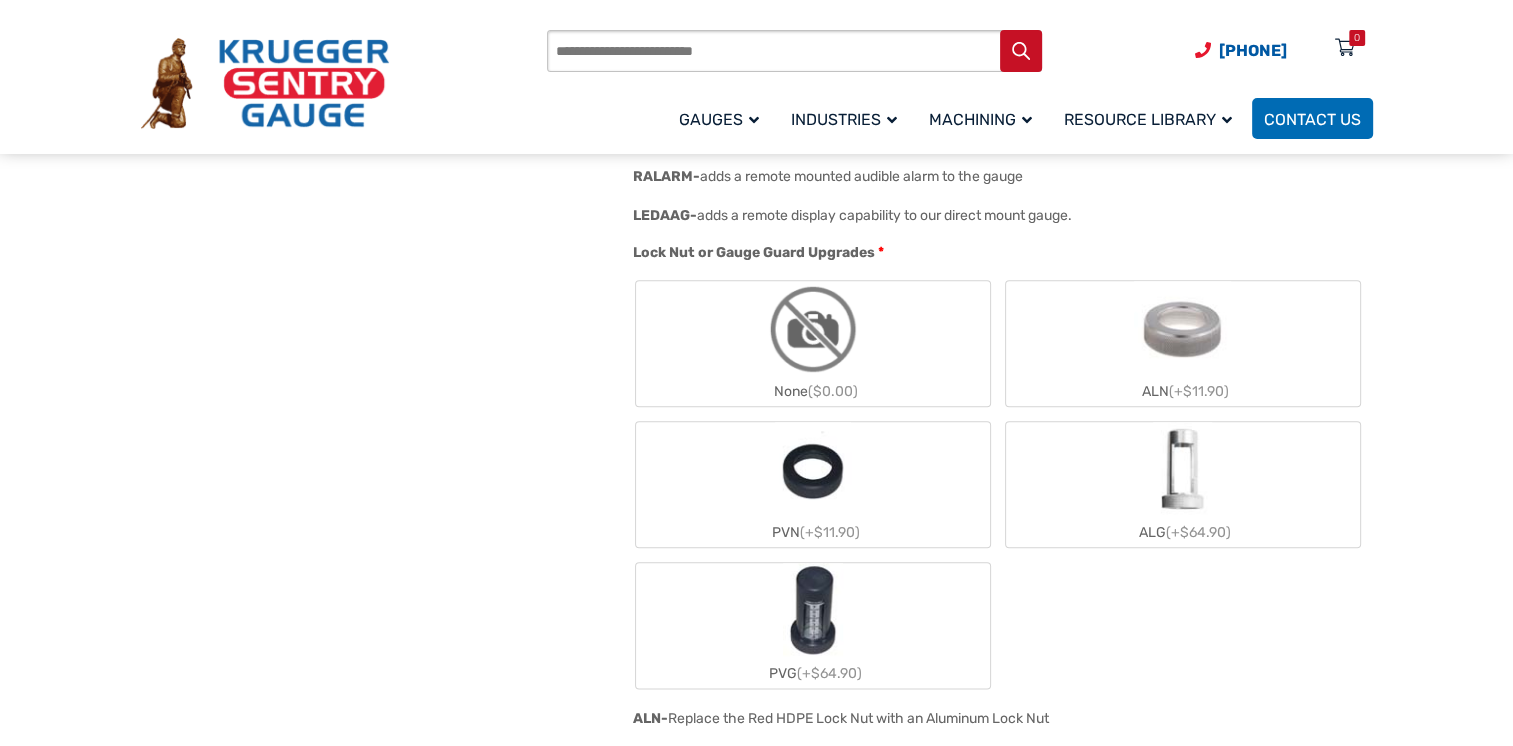 scroll, scrollTop: 2251, scrollLeft: 0, axis: vertical 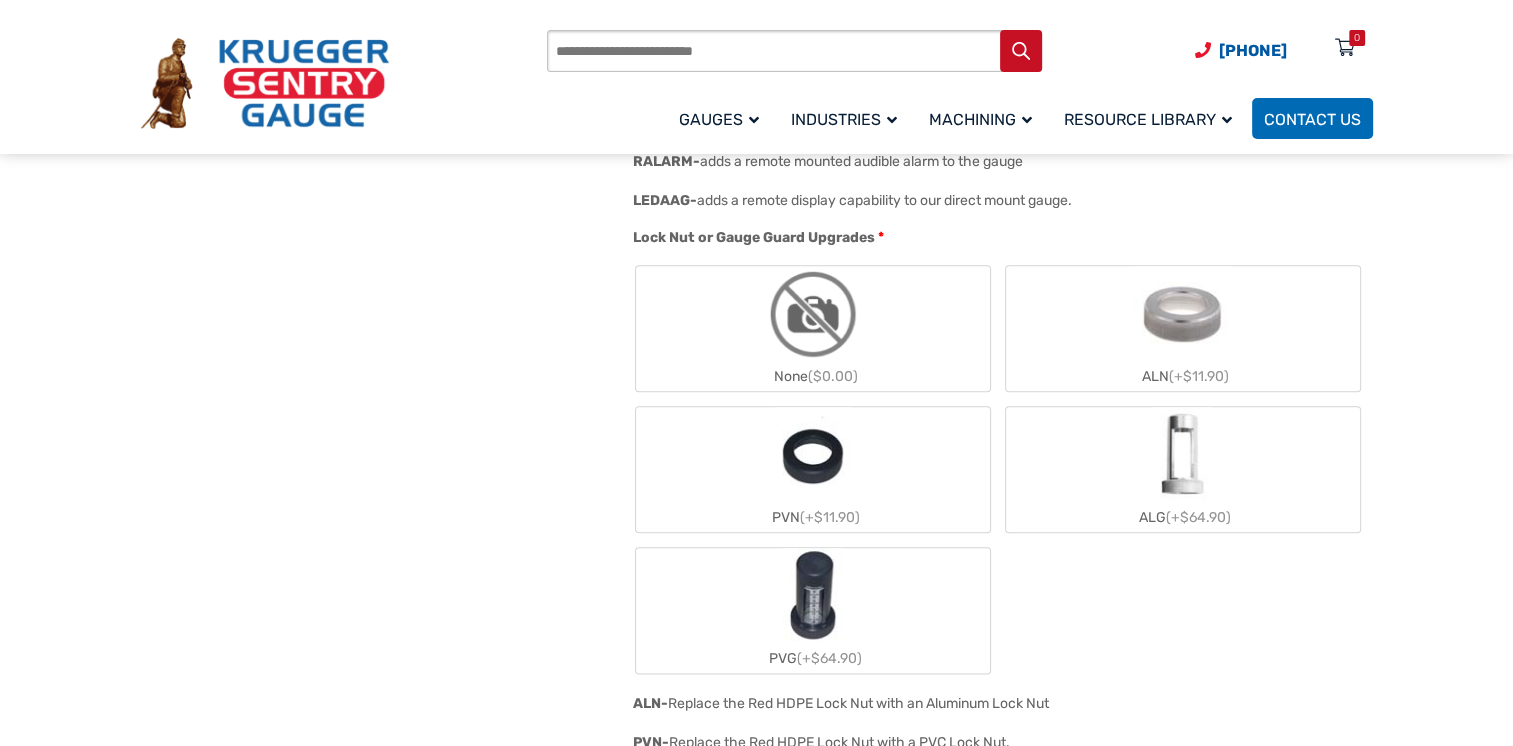click 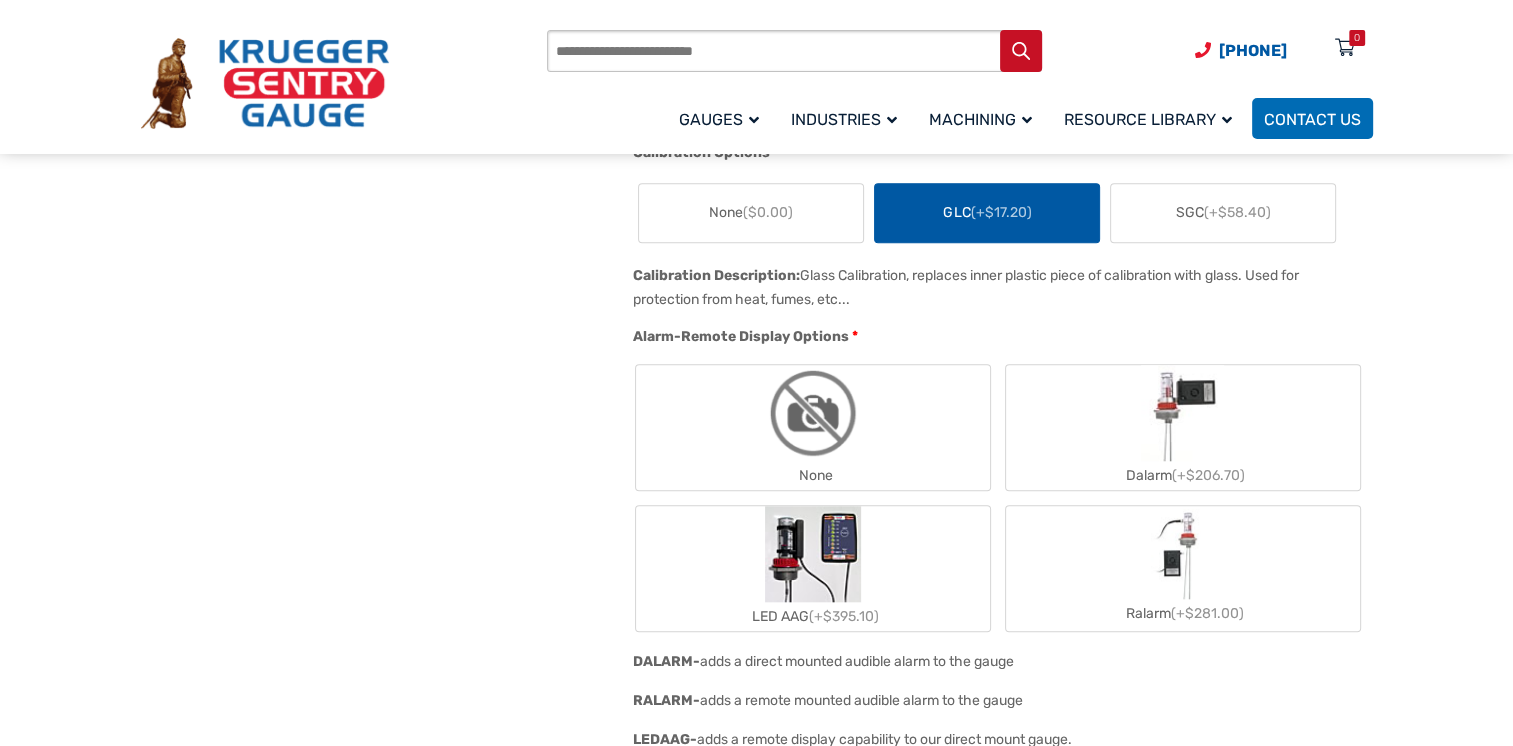 scroll, scrollTop: 1705, scrollLeft: 0, axis: vertical 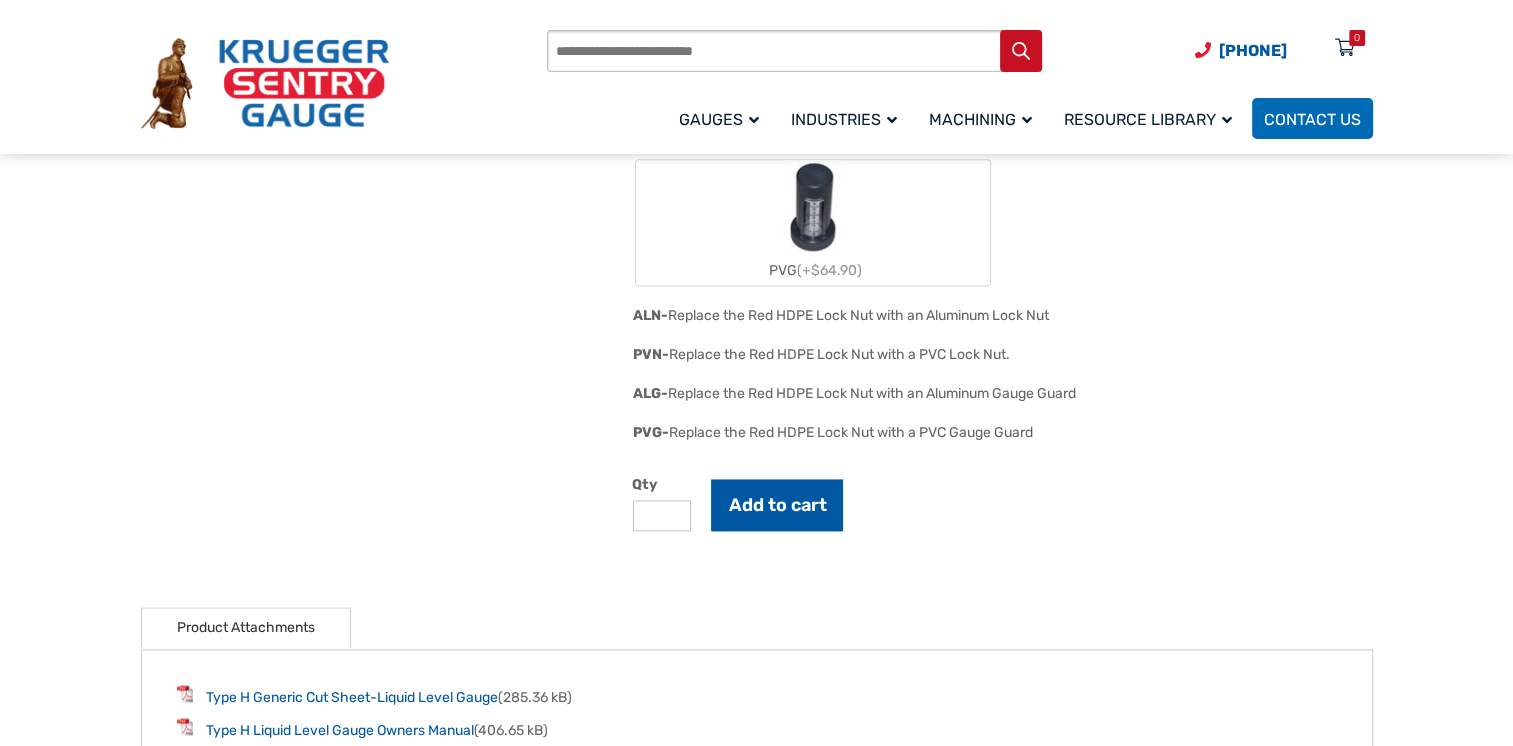 click on "Add to cart" at bounding box center [777, 505] 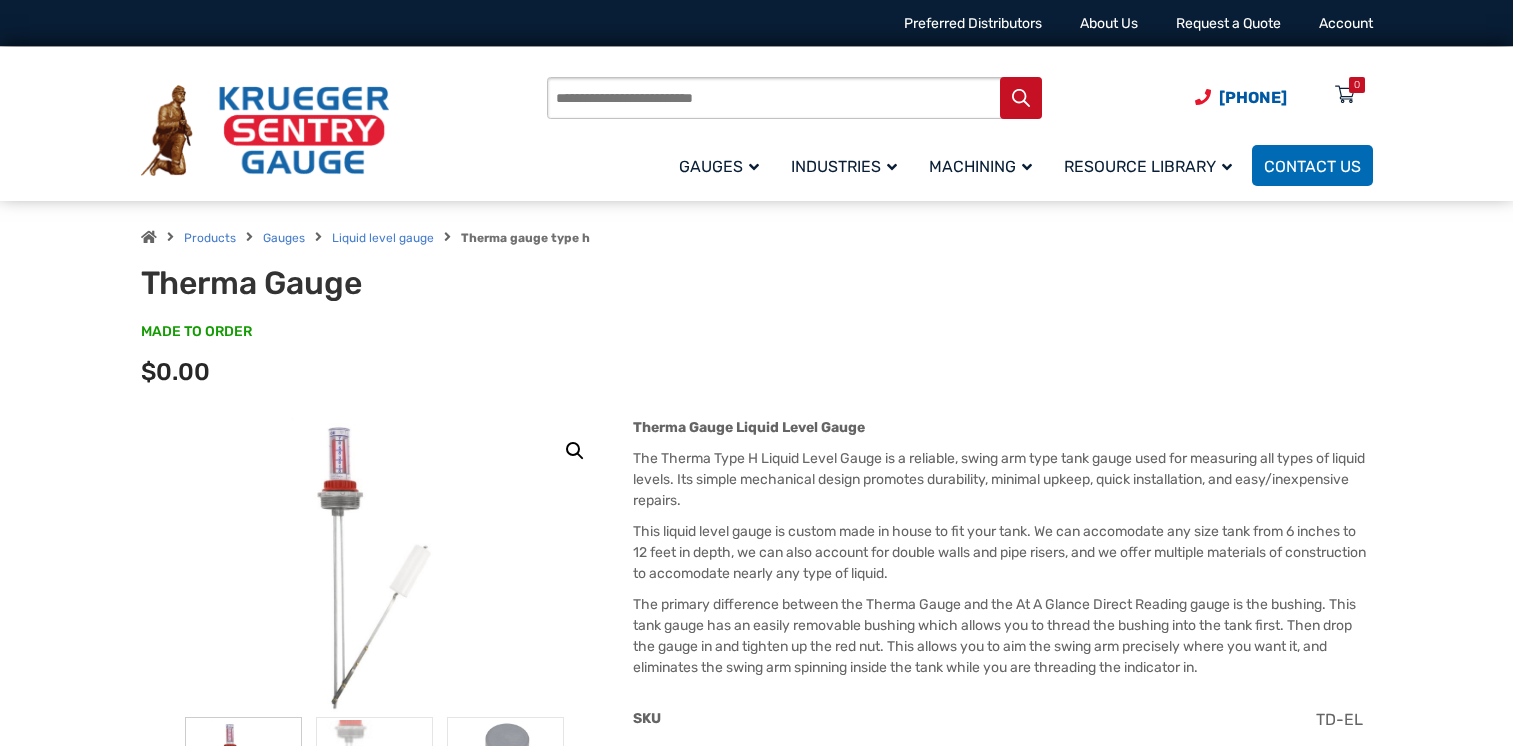 scroll, scrollTop: 0, scrollLeft: 0, axis: both 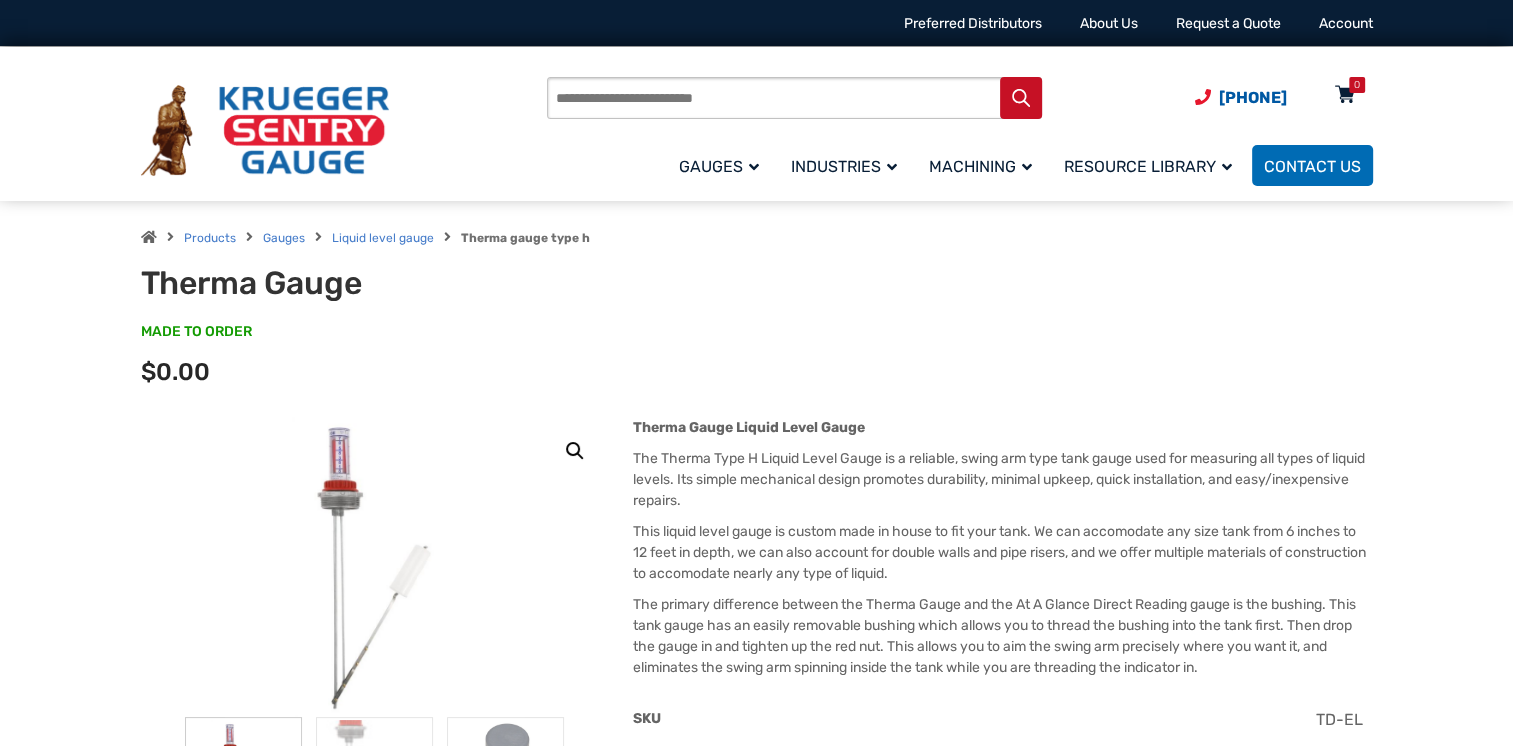 click at bounding box center [1345, 96] 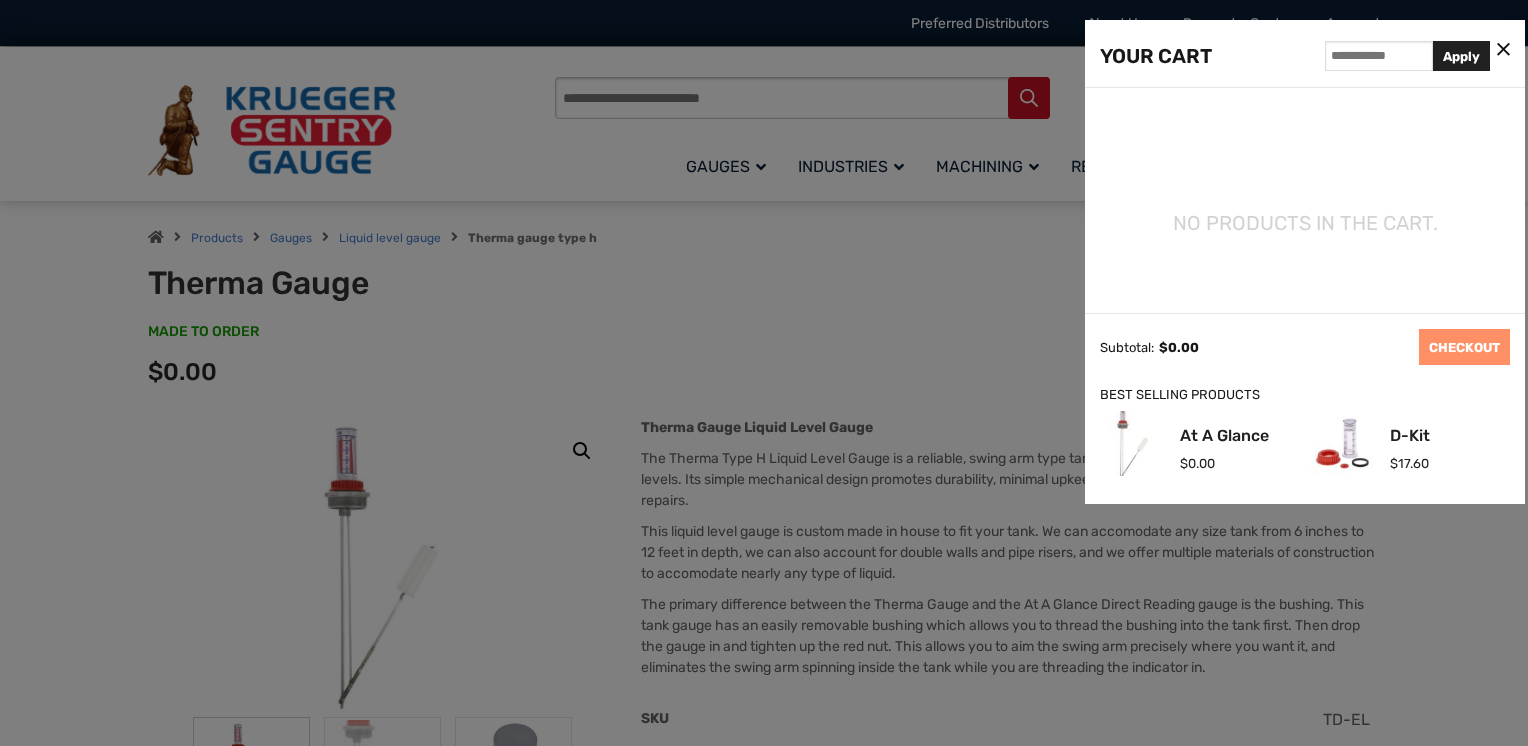 click at bounding box center (1503, 50) 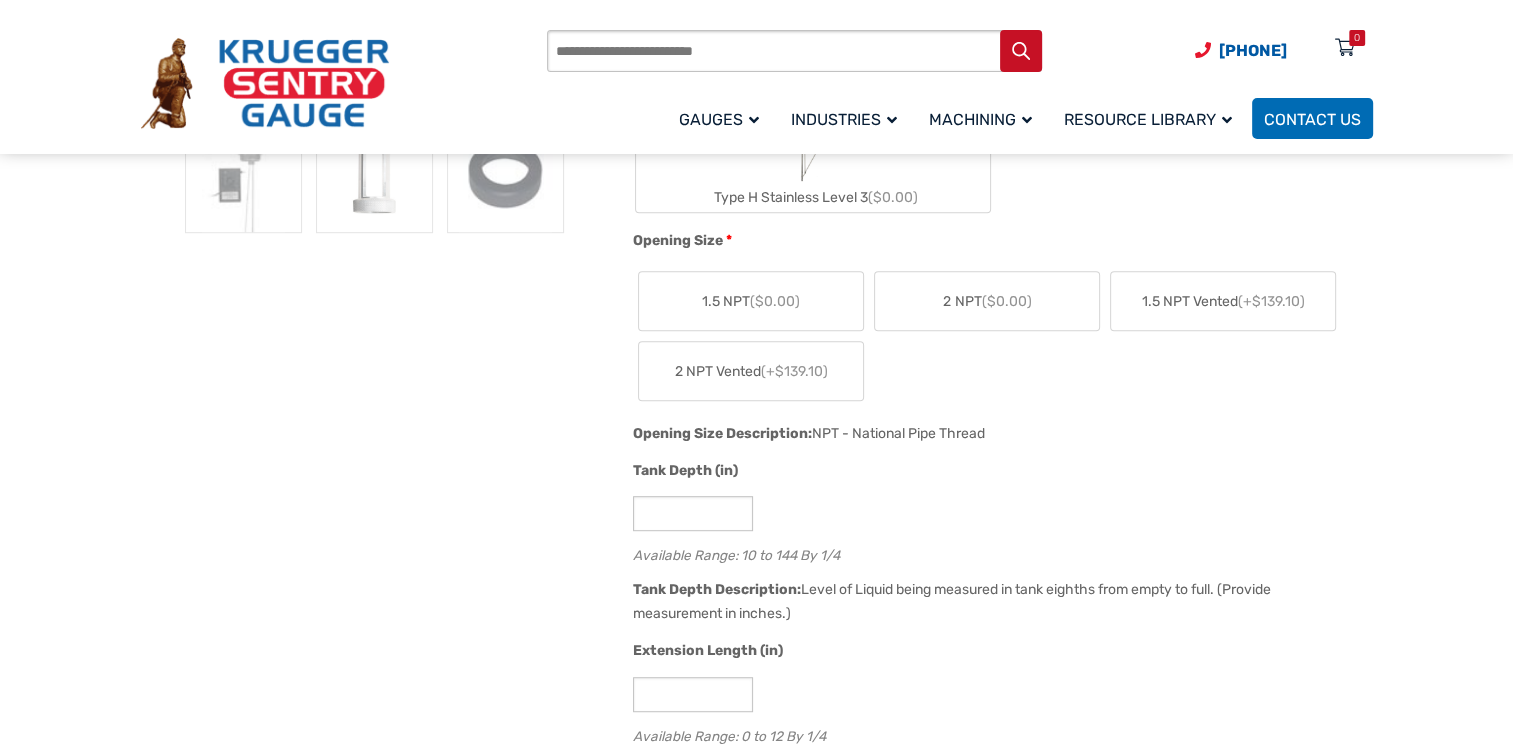 scroll, scrollTop: 1027, scrollLeft: 0, axis: vertical 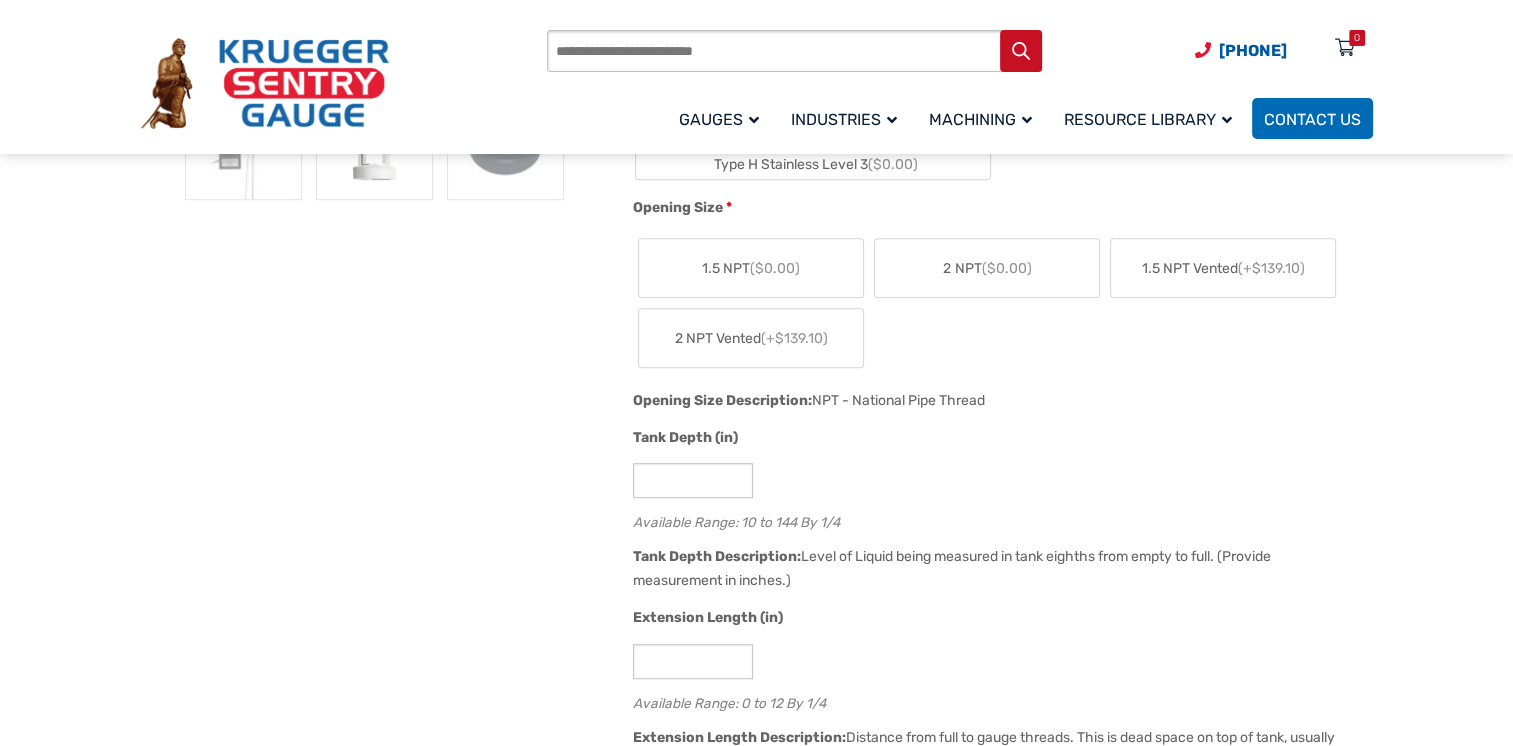 click on "($0.00)" 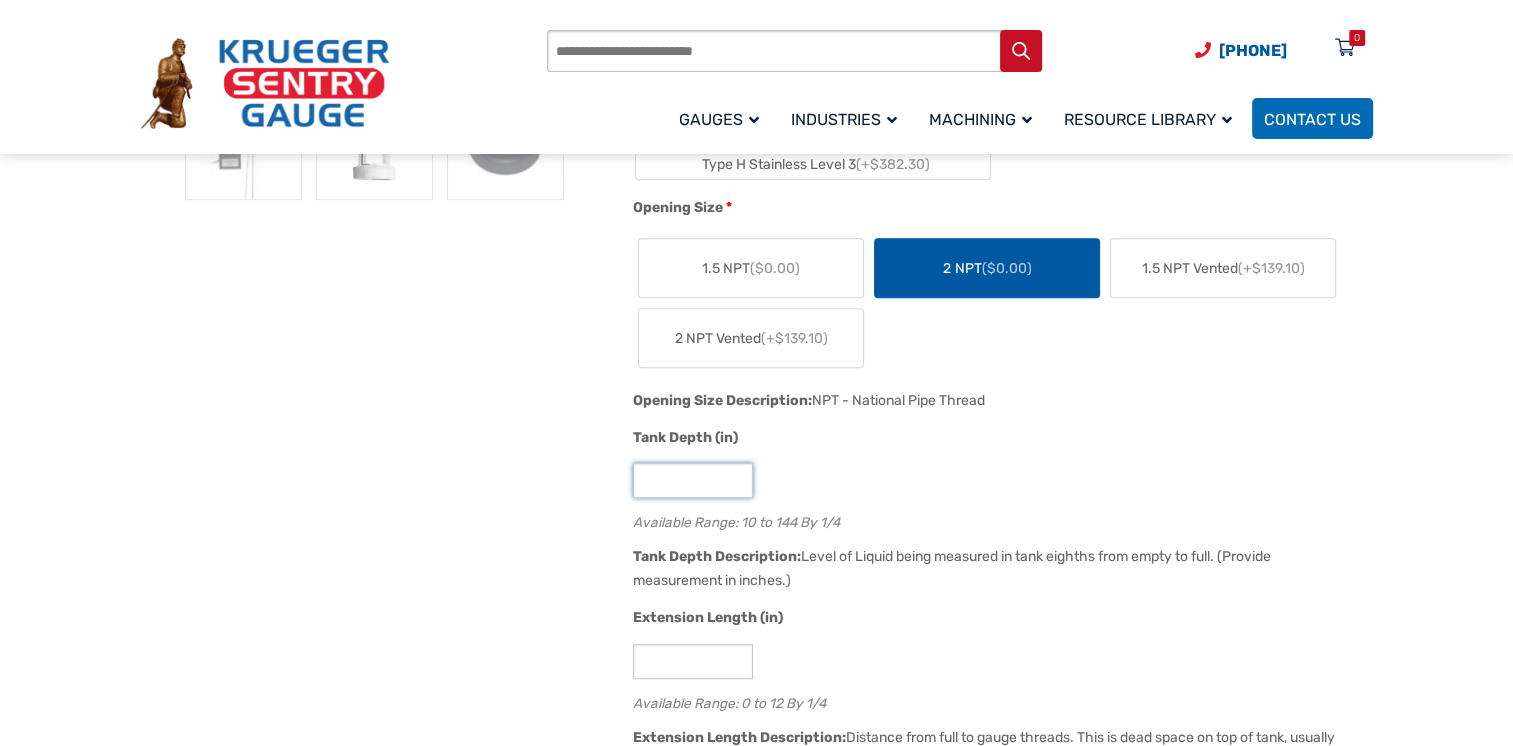click on "**" 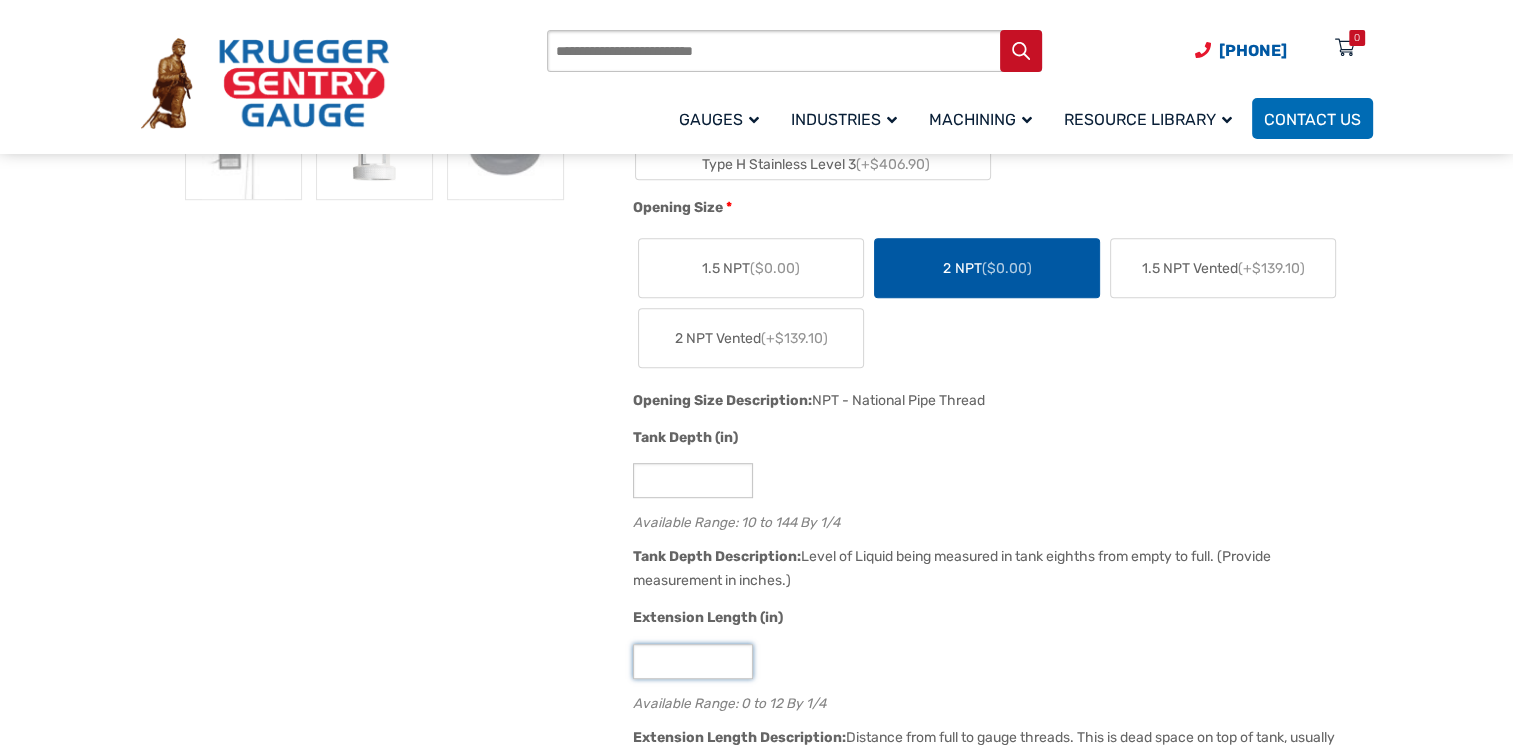 click on "*" 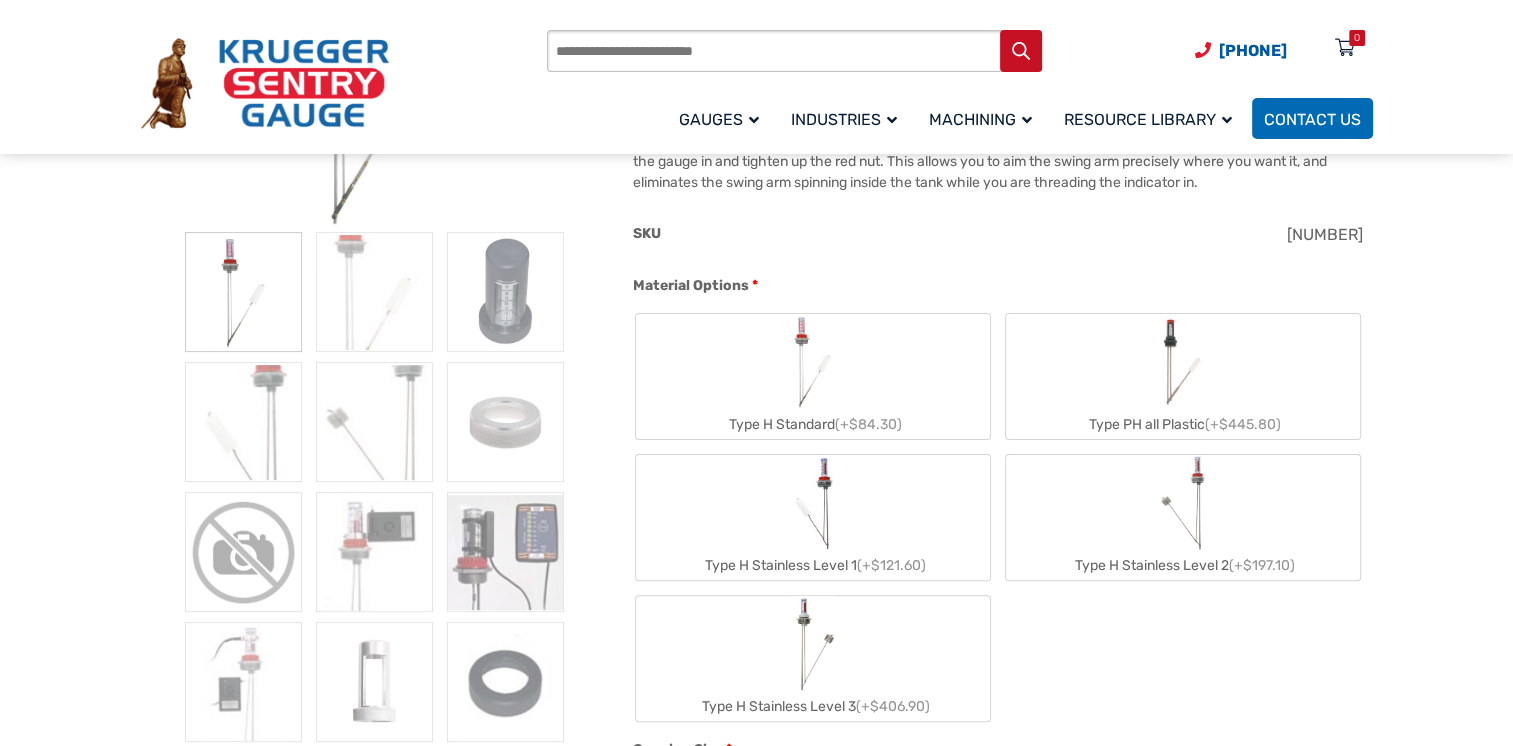 scroll, scrollTop: 478, scrollLeft: 0, axis: vertical 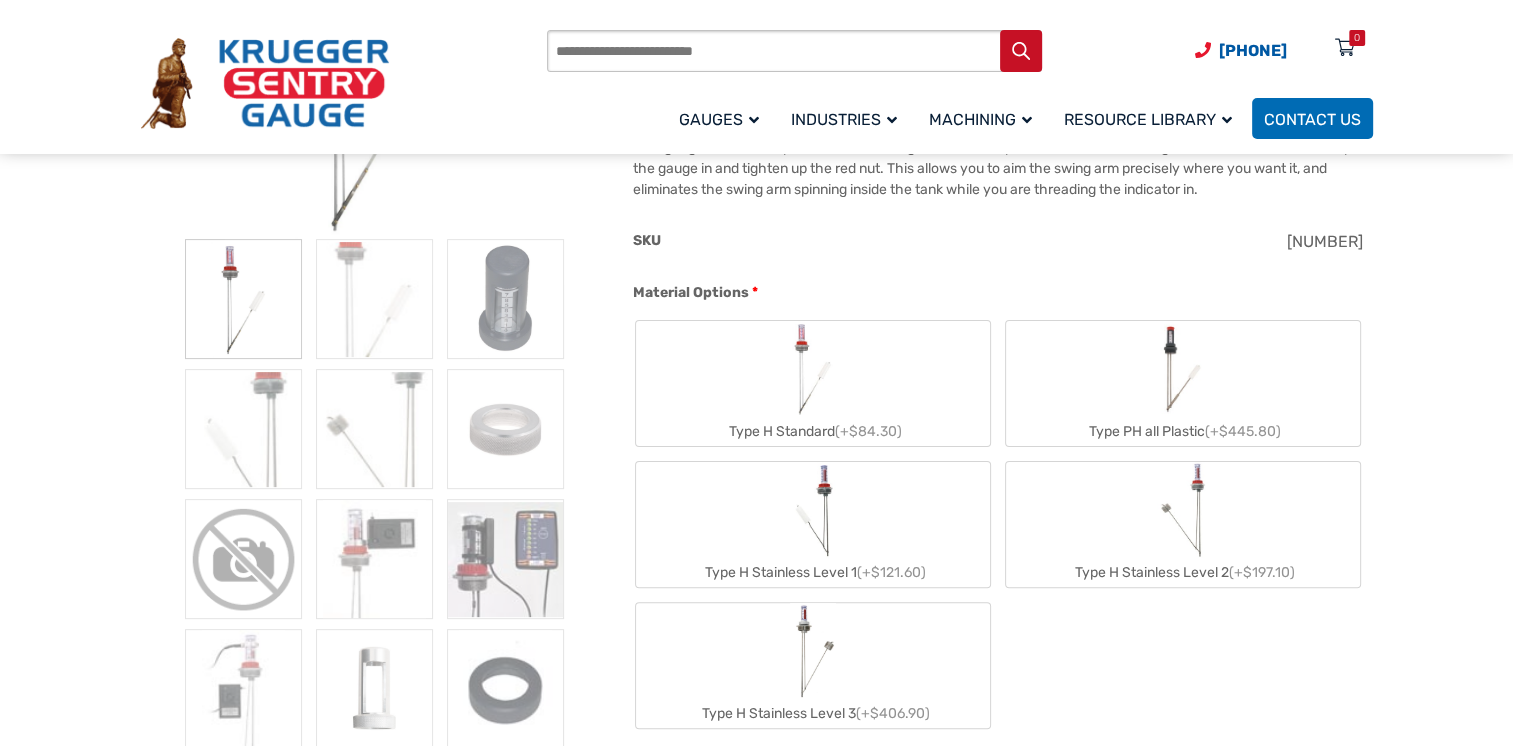 type on "**" 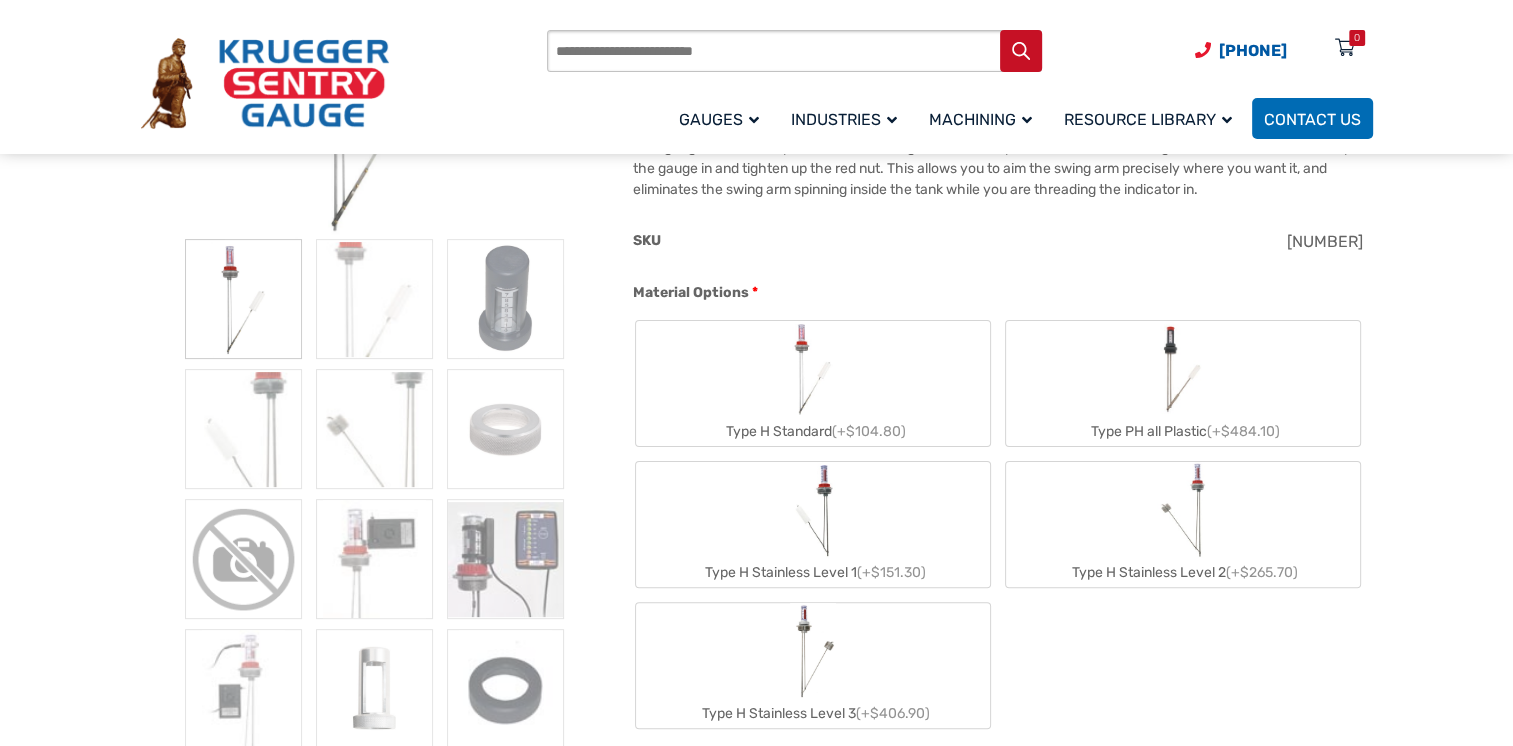 click on "Type H Stainless Level 2  (+$265.70)" 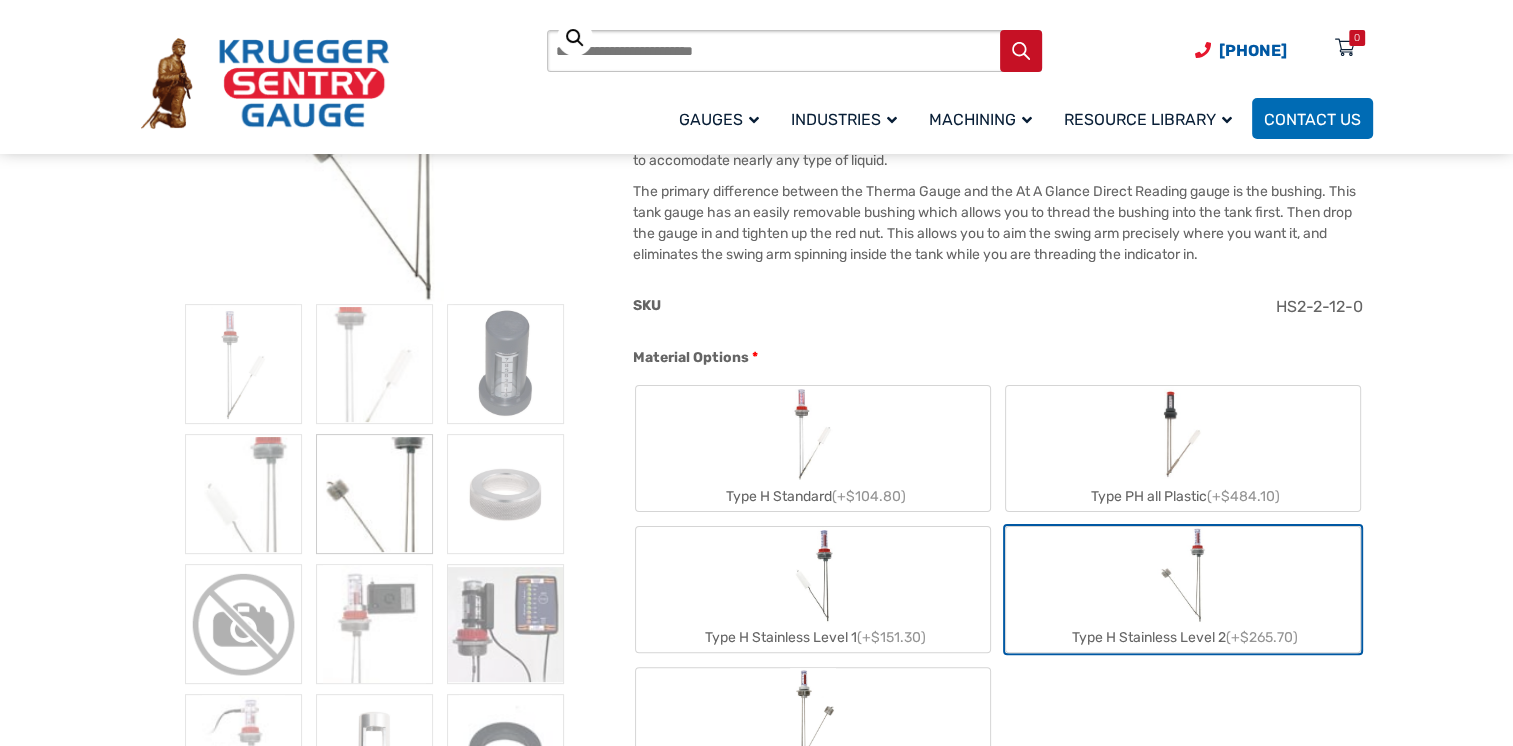 scroll, scrollTop: 434, scrollLeft: 0, axis: vertical 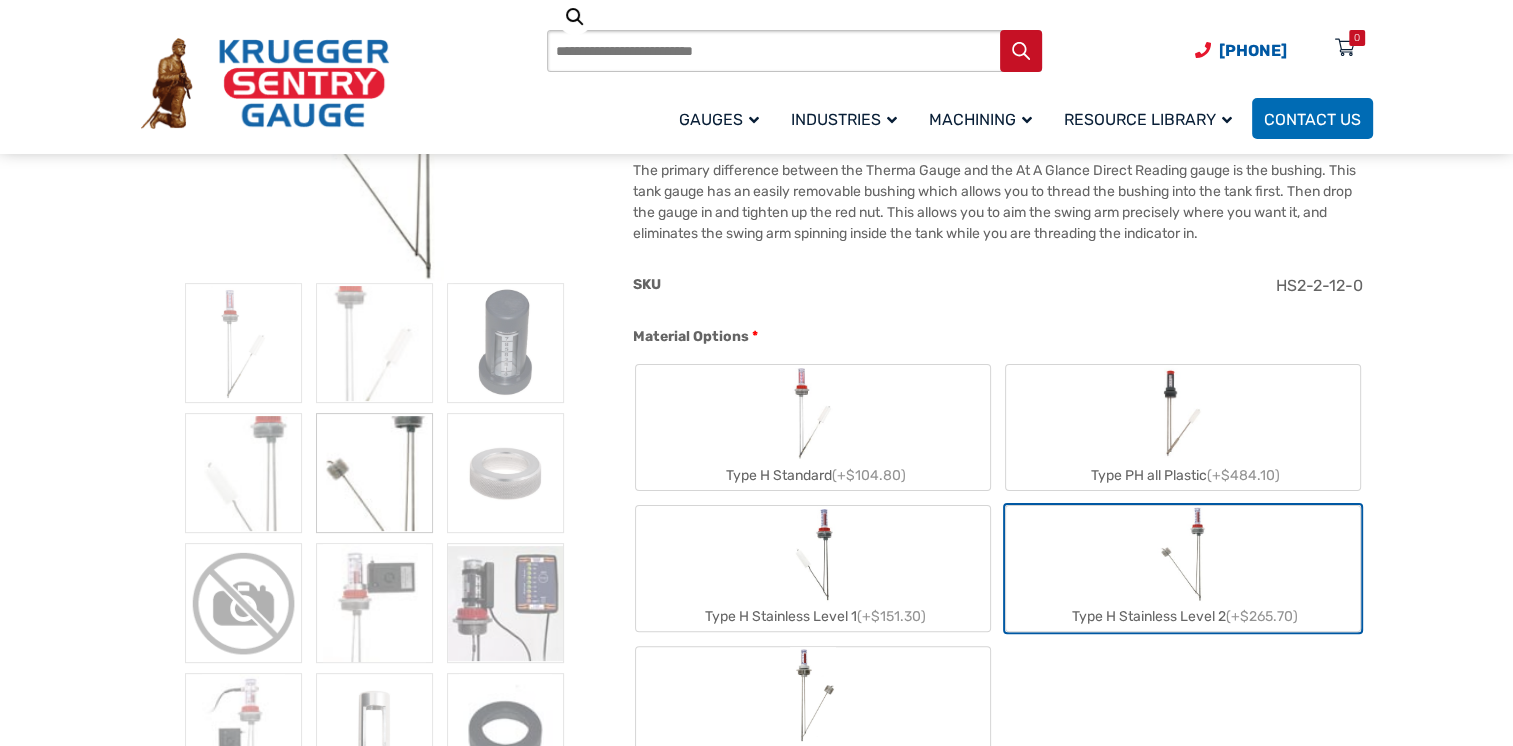 click on "Type H Stainless Level 1  (+$151.30)" 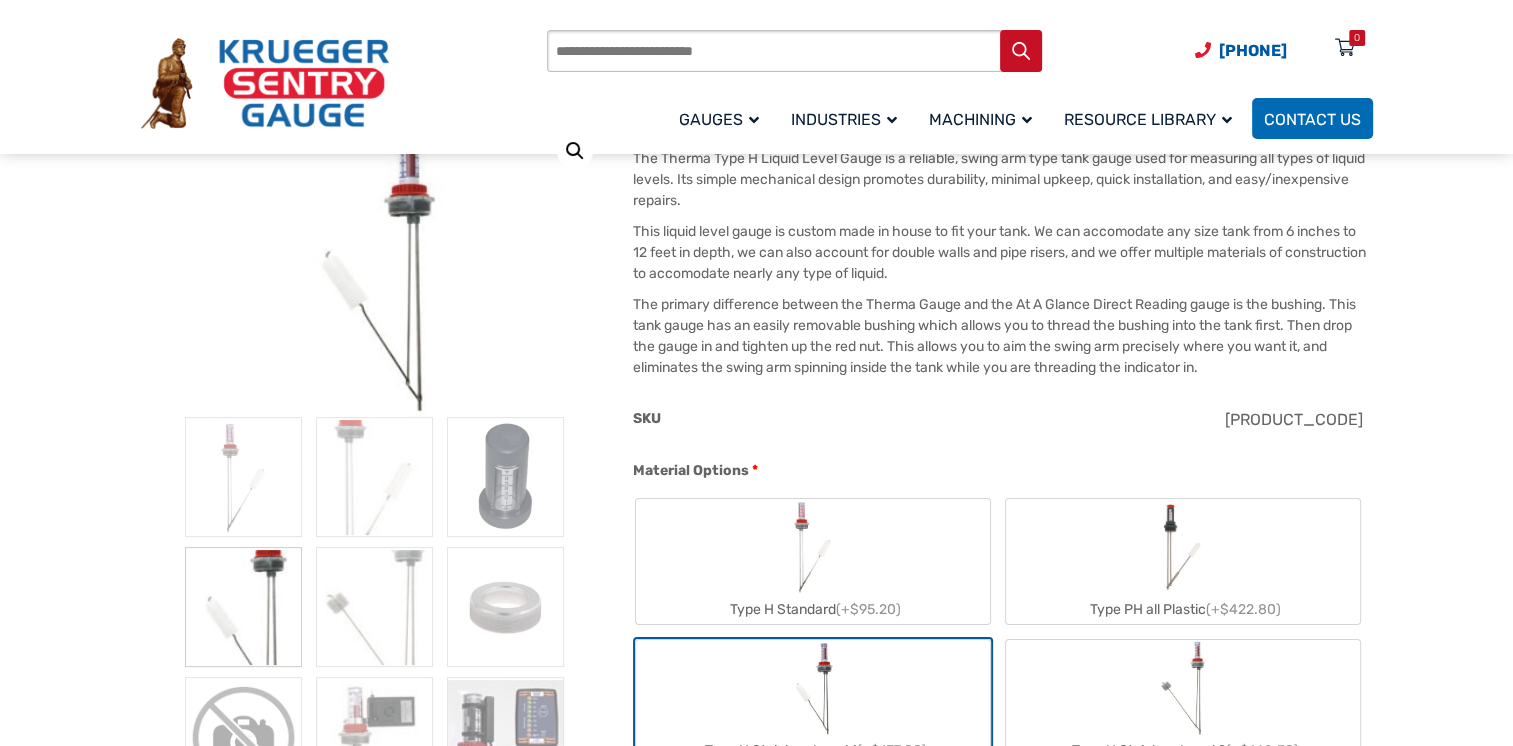 scroll, scrollTop: 334, scrollLeft: 0, axis: vertical 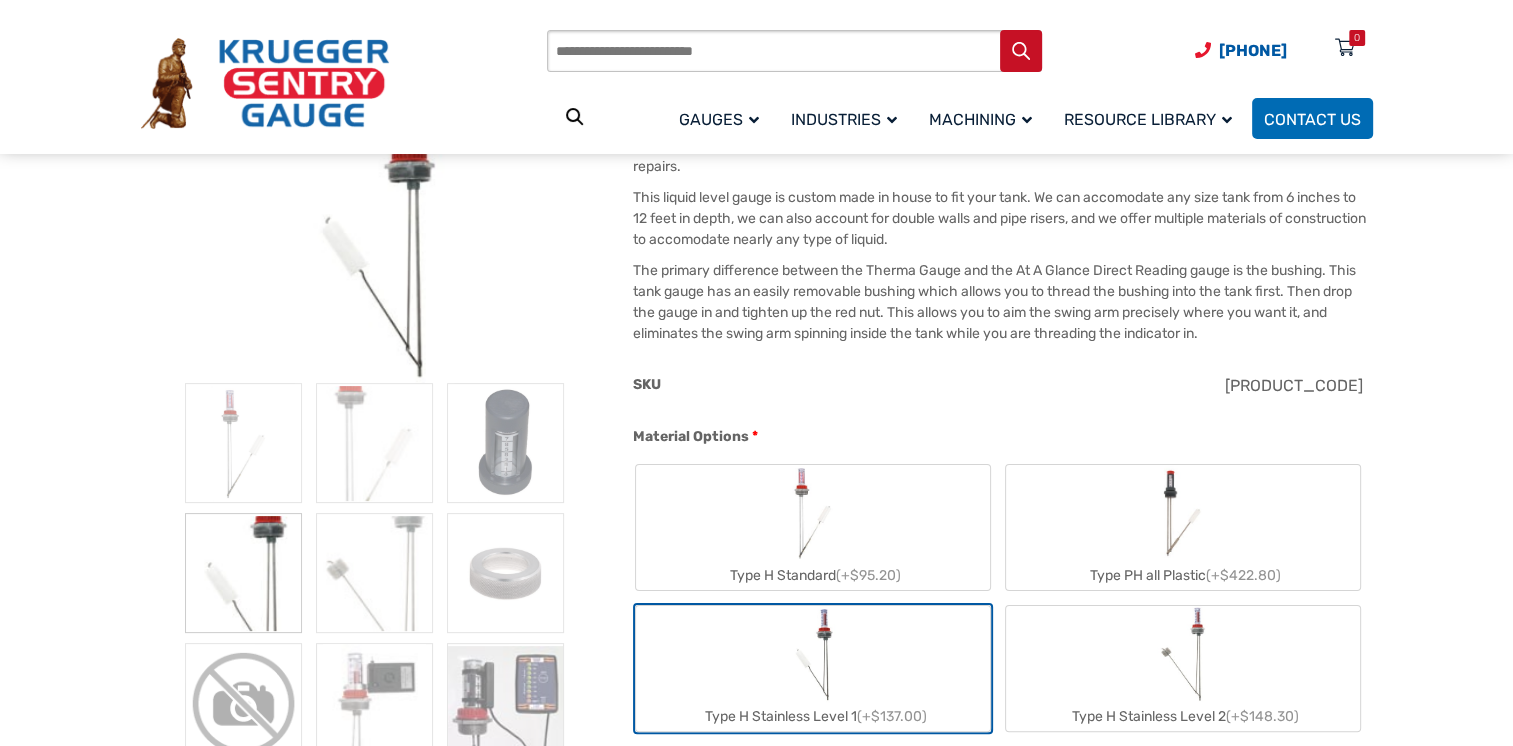 click 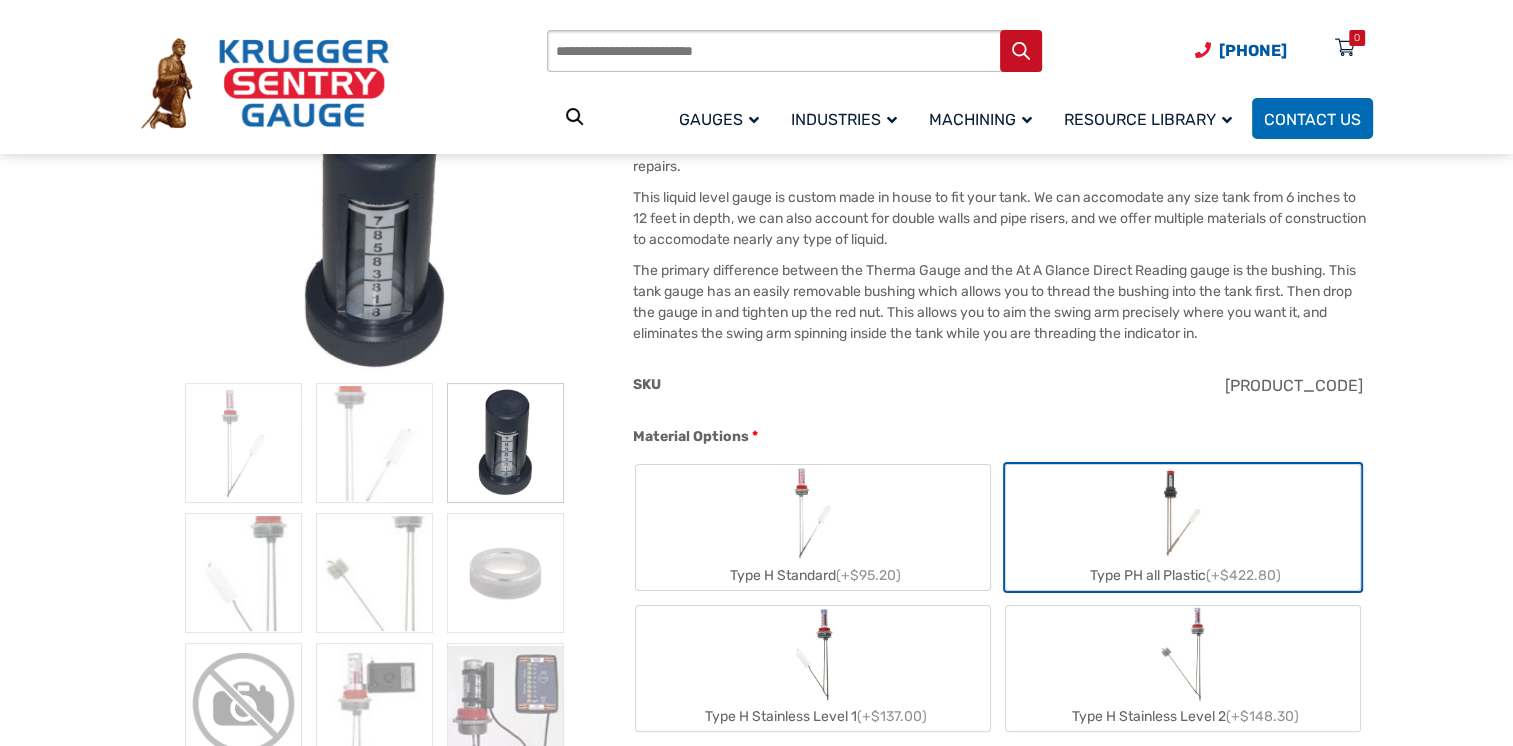 click on "Type H Stainless Level 1  (+$137.00)" 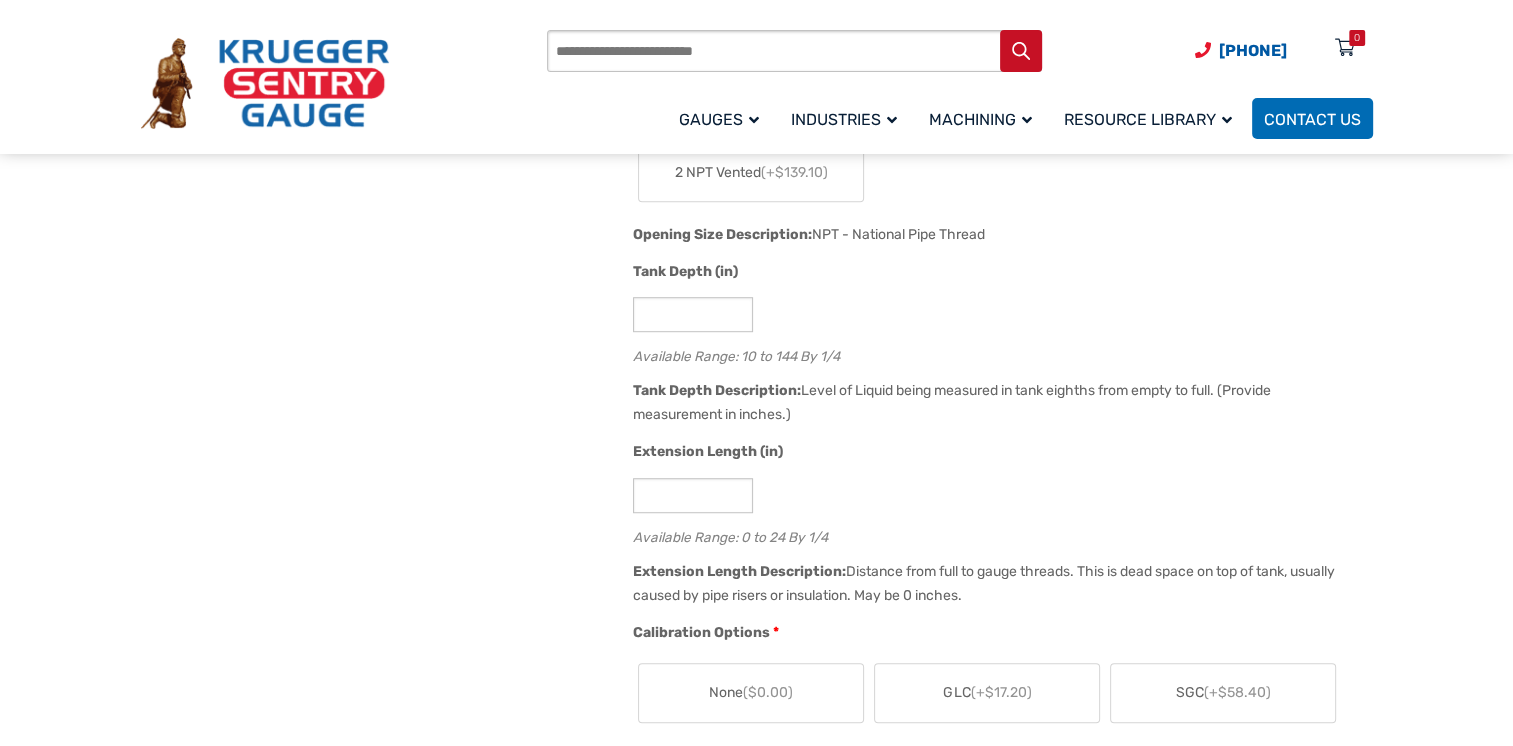 scroll, scrollTop: 1280, scrollLeft: 0, axis: vertical 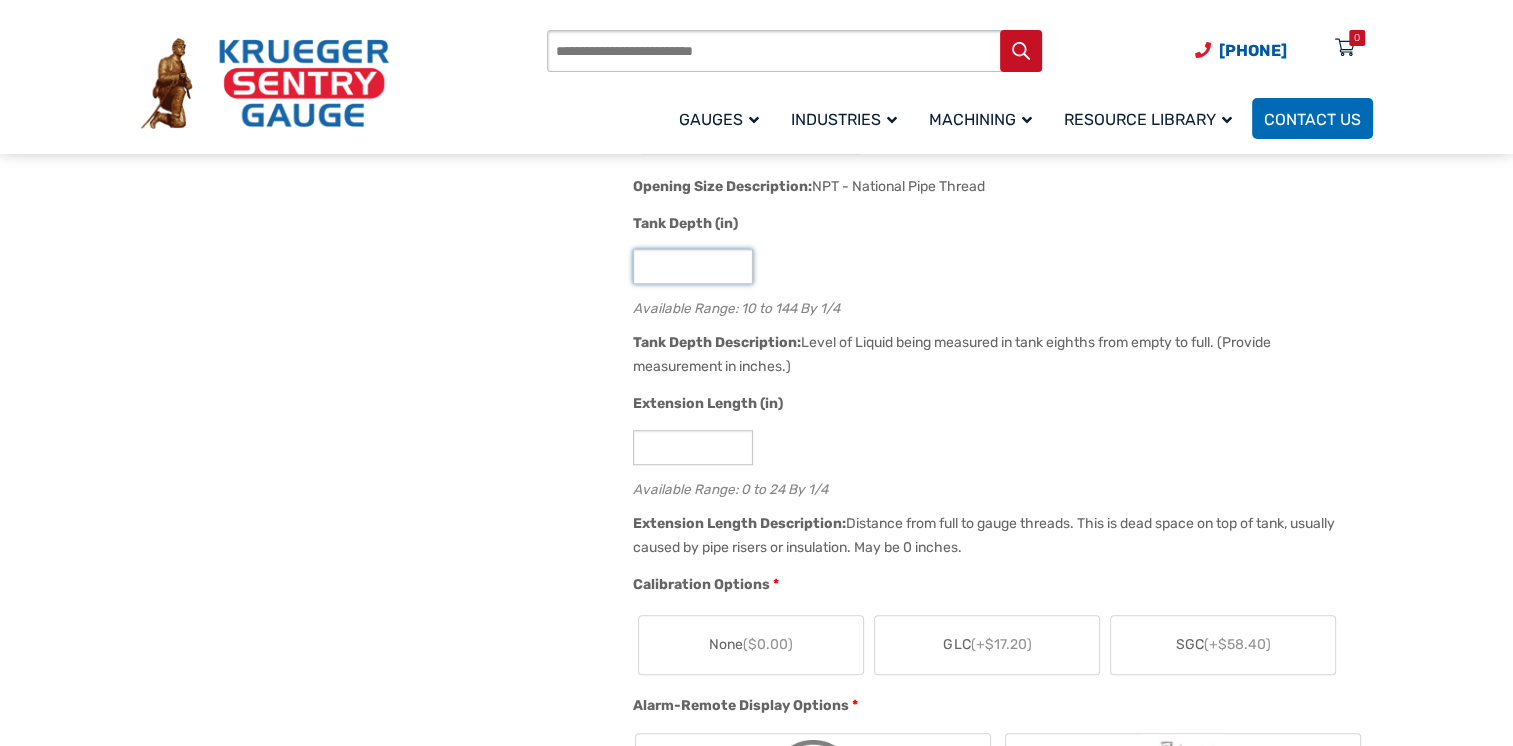 click on "**" 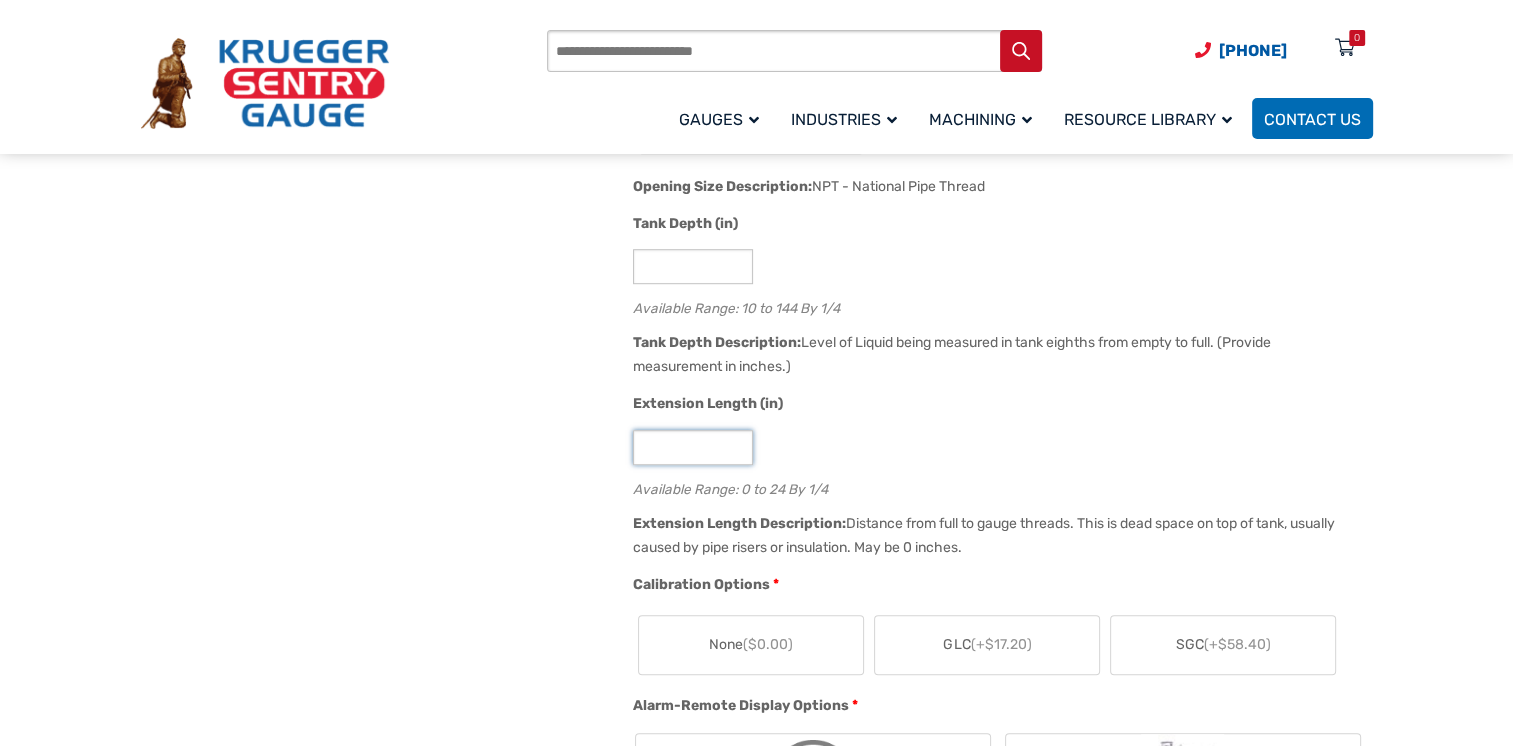 click on "*" 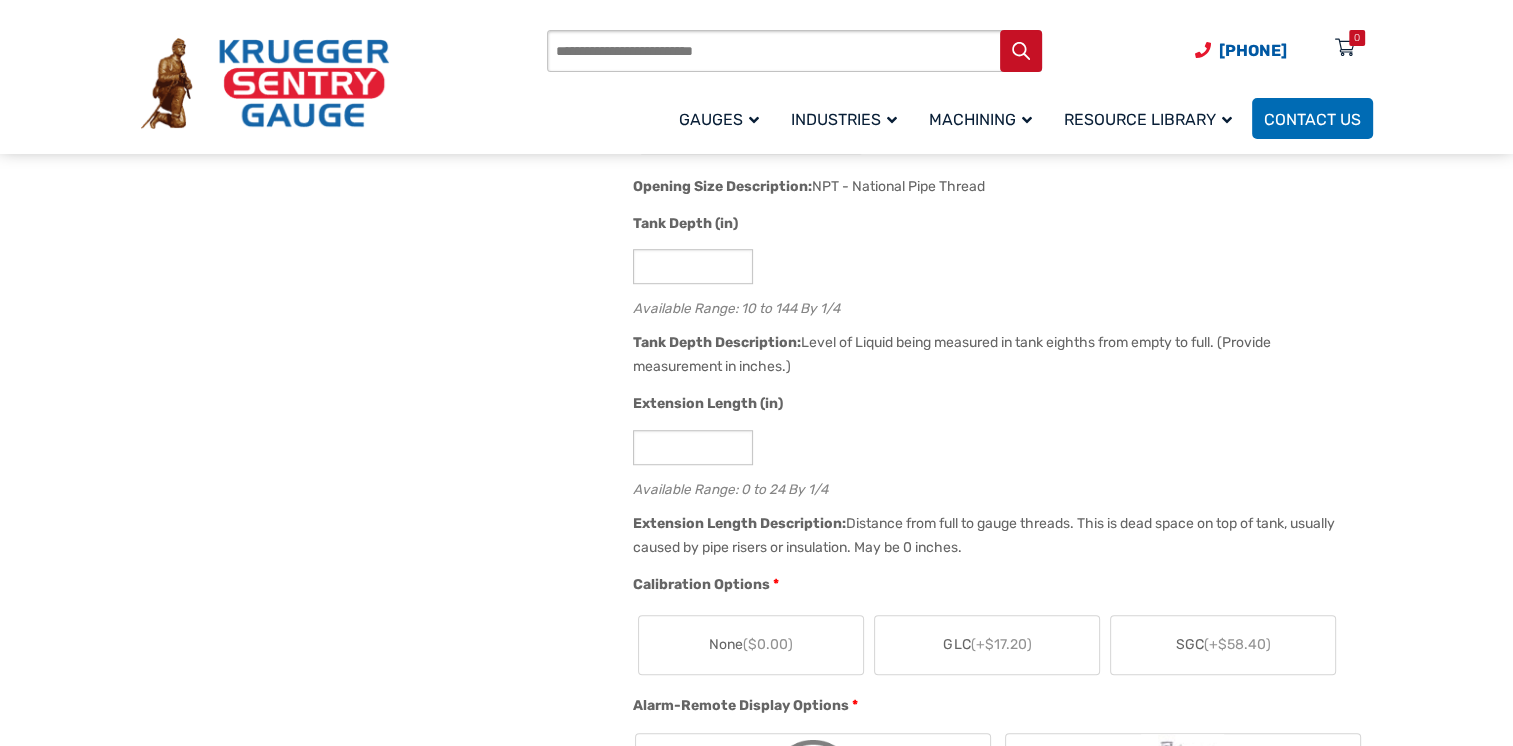 click on "GLC  (+$17.20)" 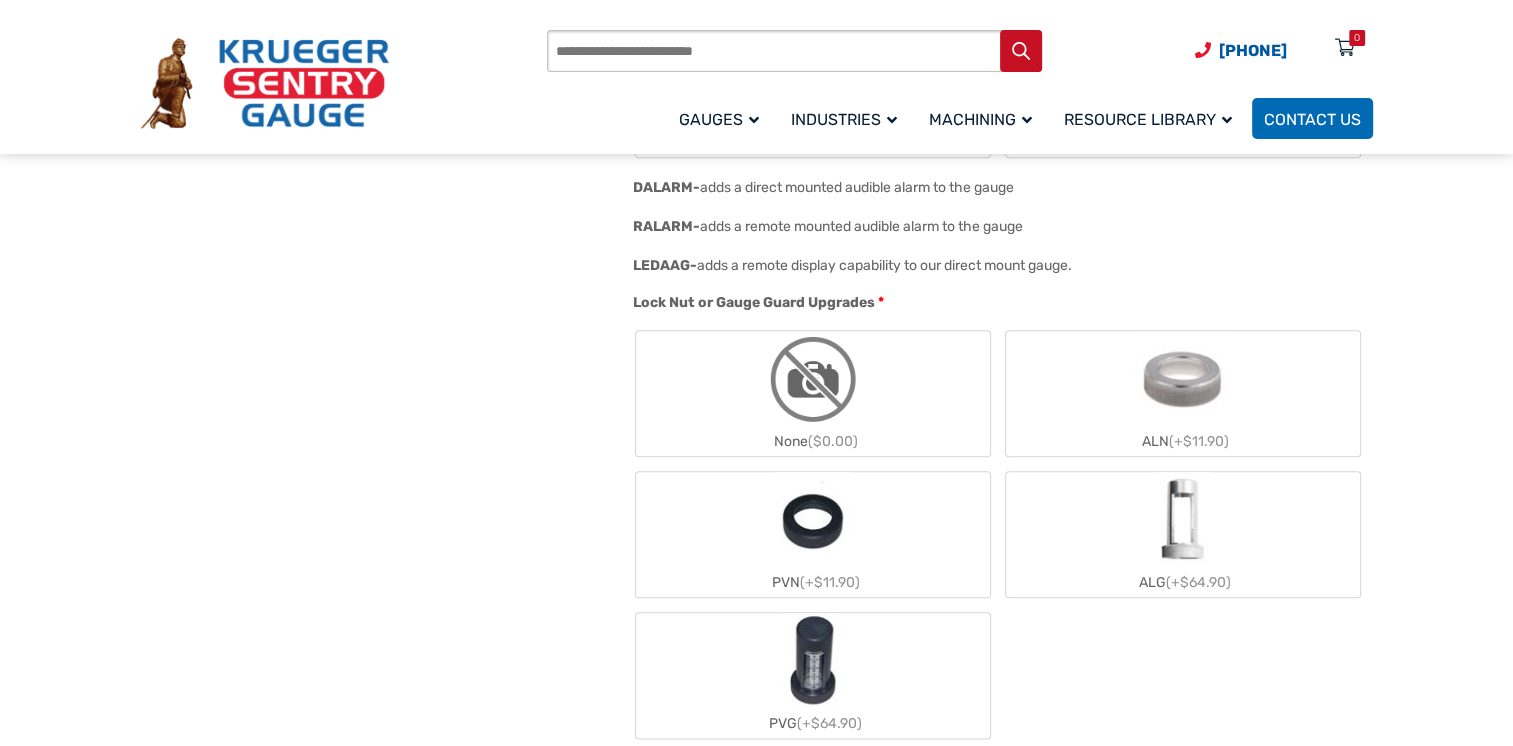 scroll, scrollTop: 2207, scrollLeft: 0, axis: vertical 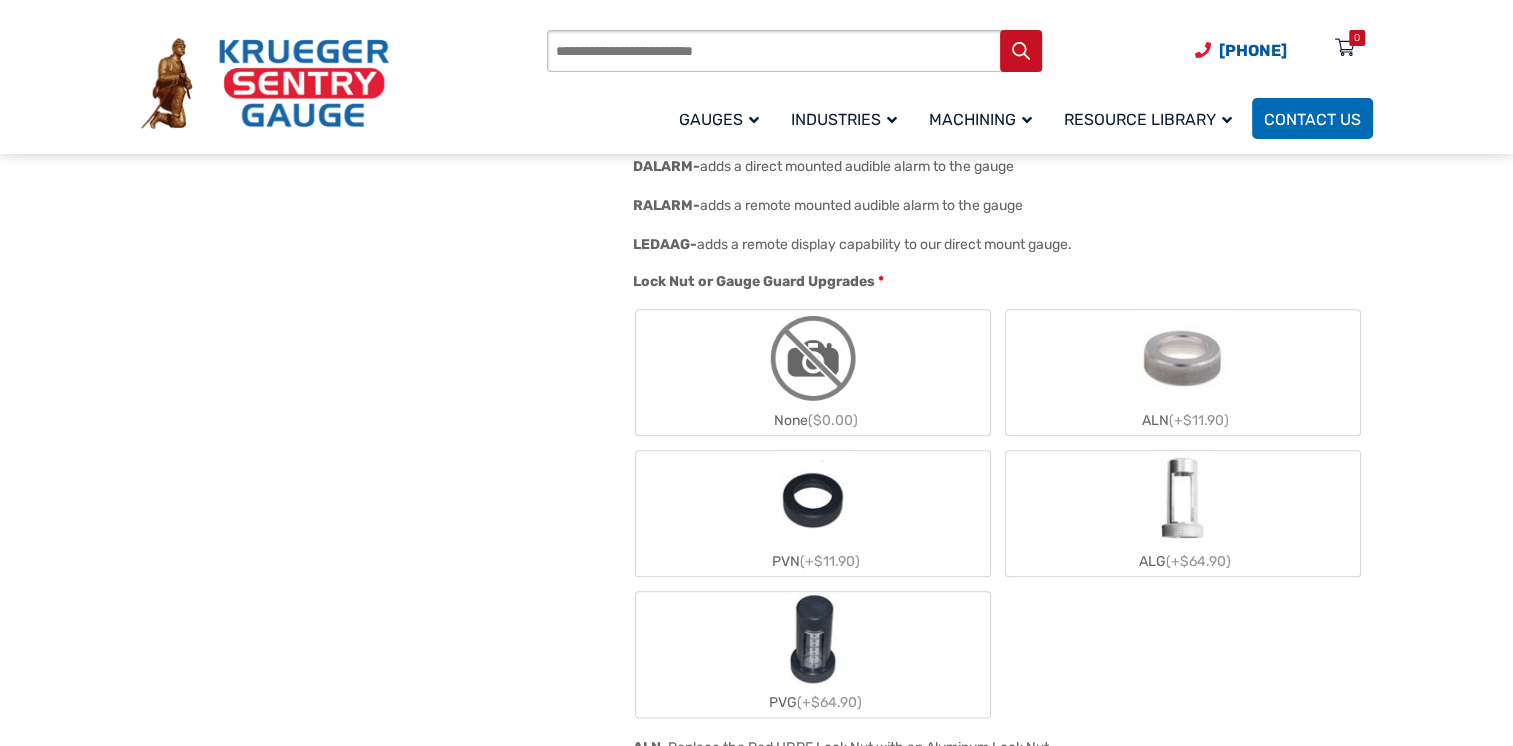 click 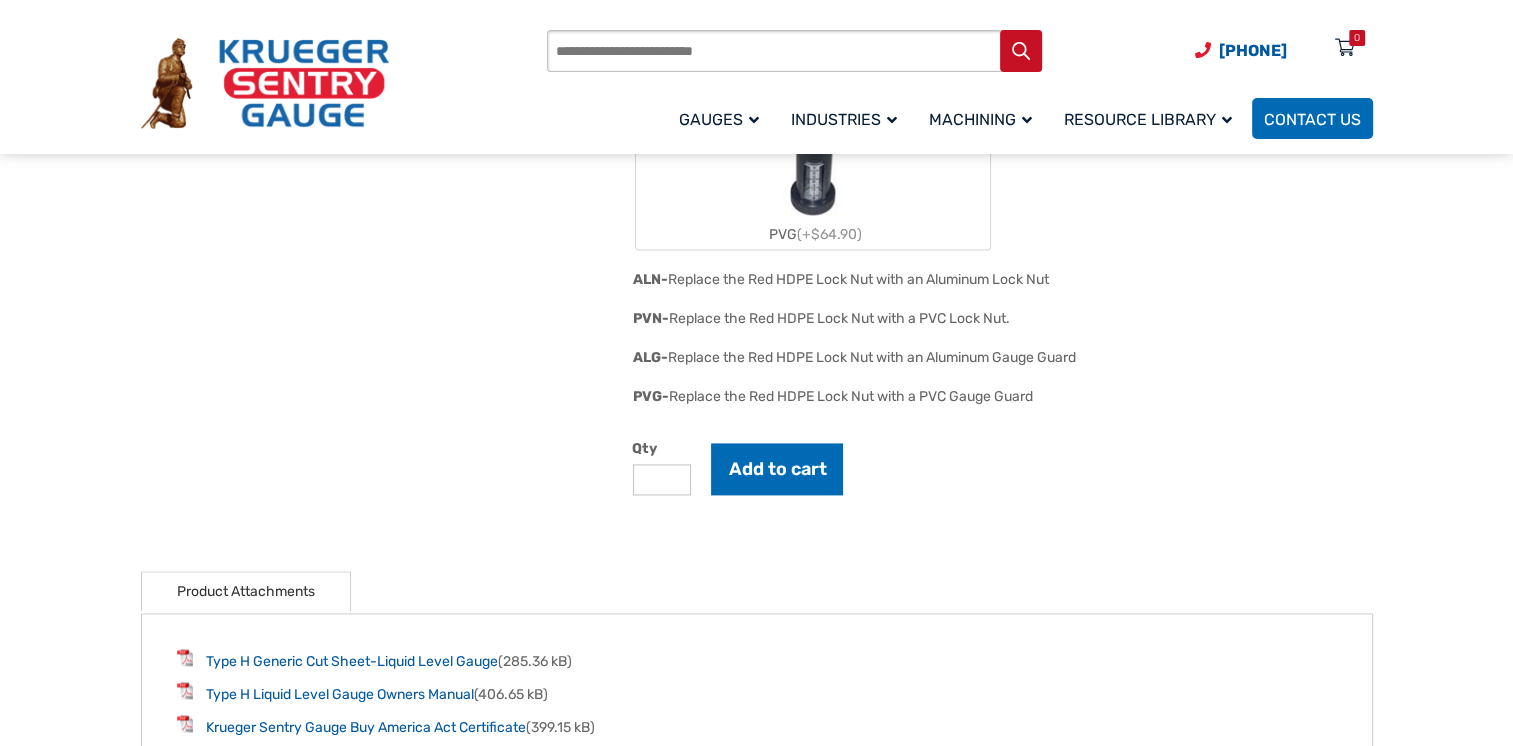 scroll, scrollTop: 2710, scrollLeft: 0, axis: vertical 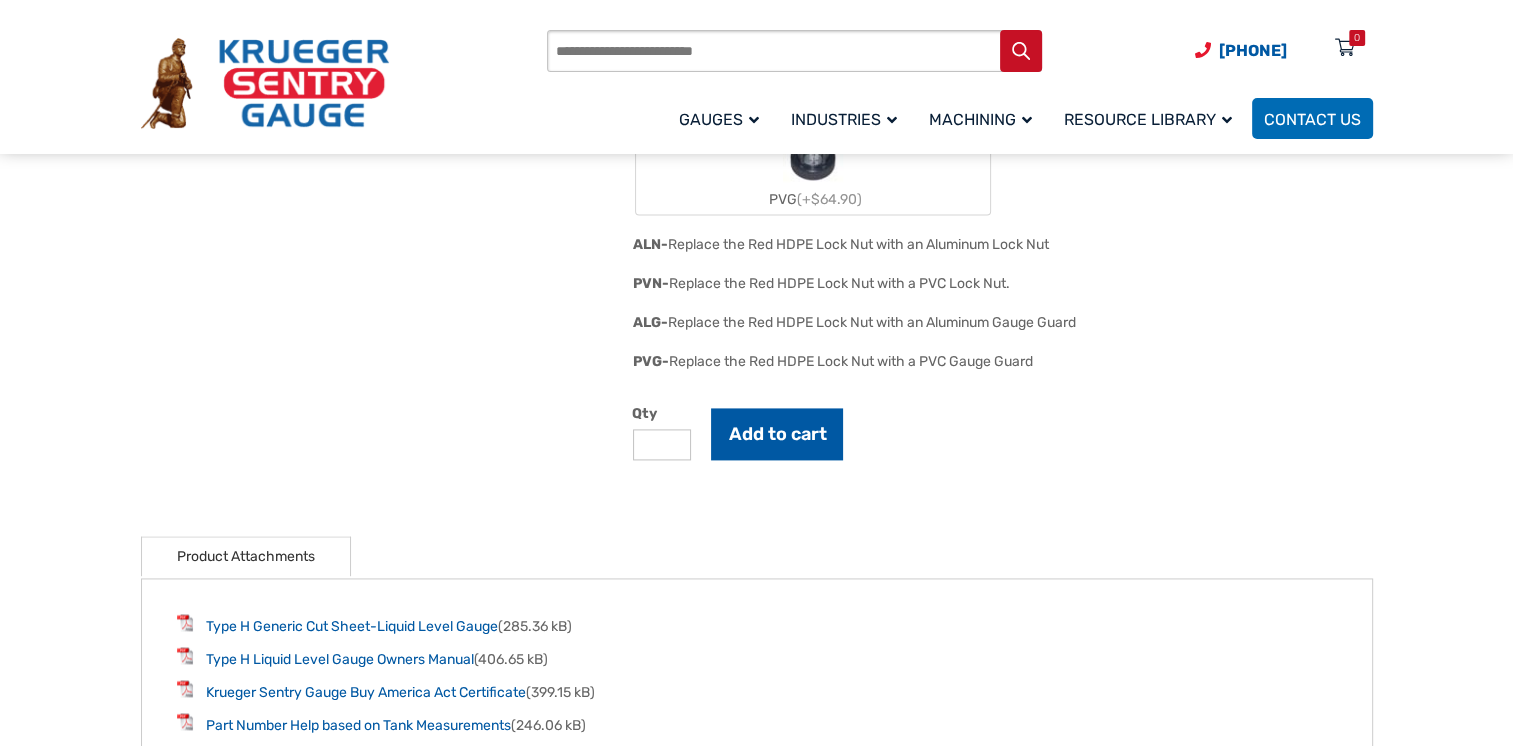 click on "Add to cart" at bounding box center (777, 434) 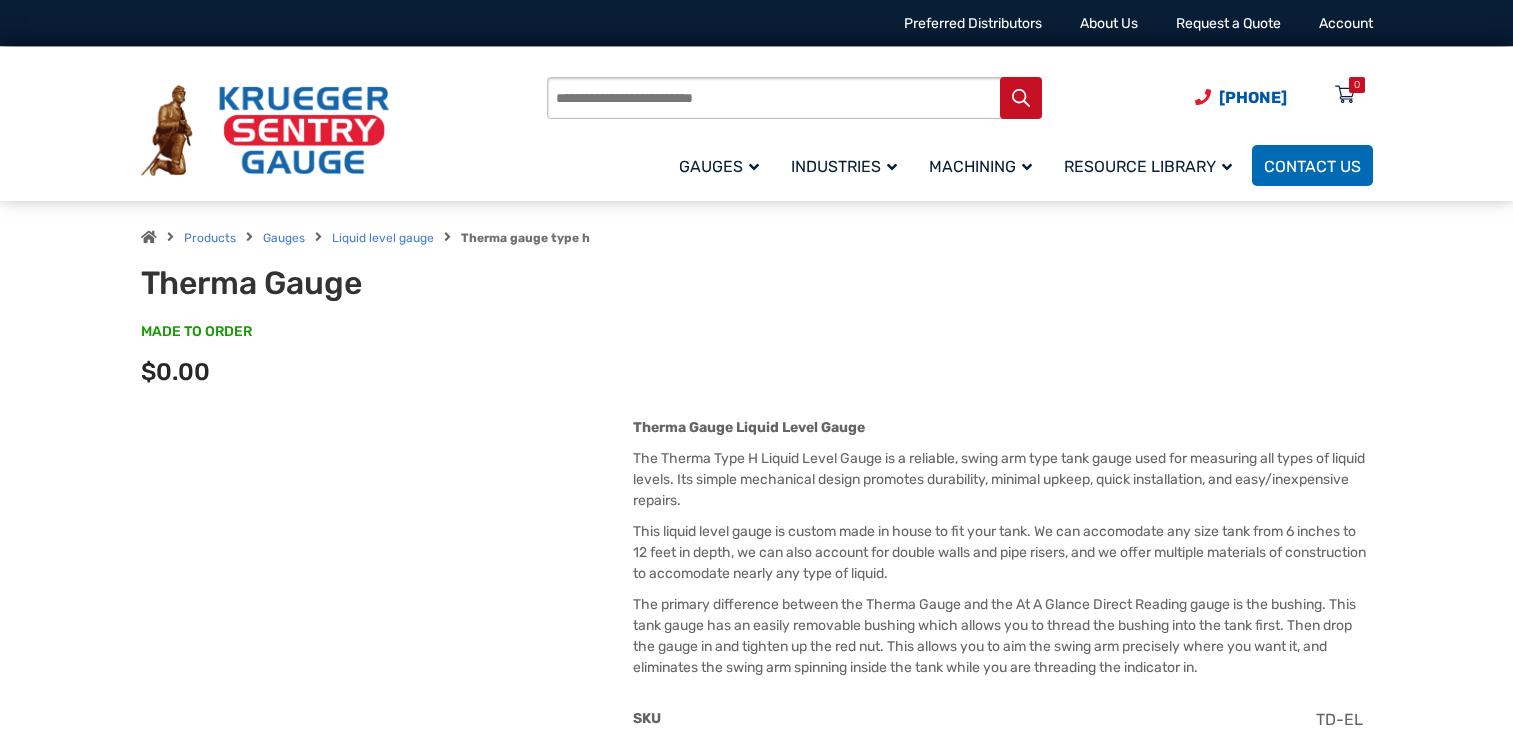 scroll, scrollTop: 0, scrollLeft: 0, axis: both 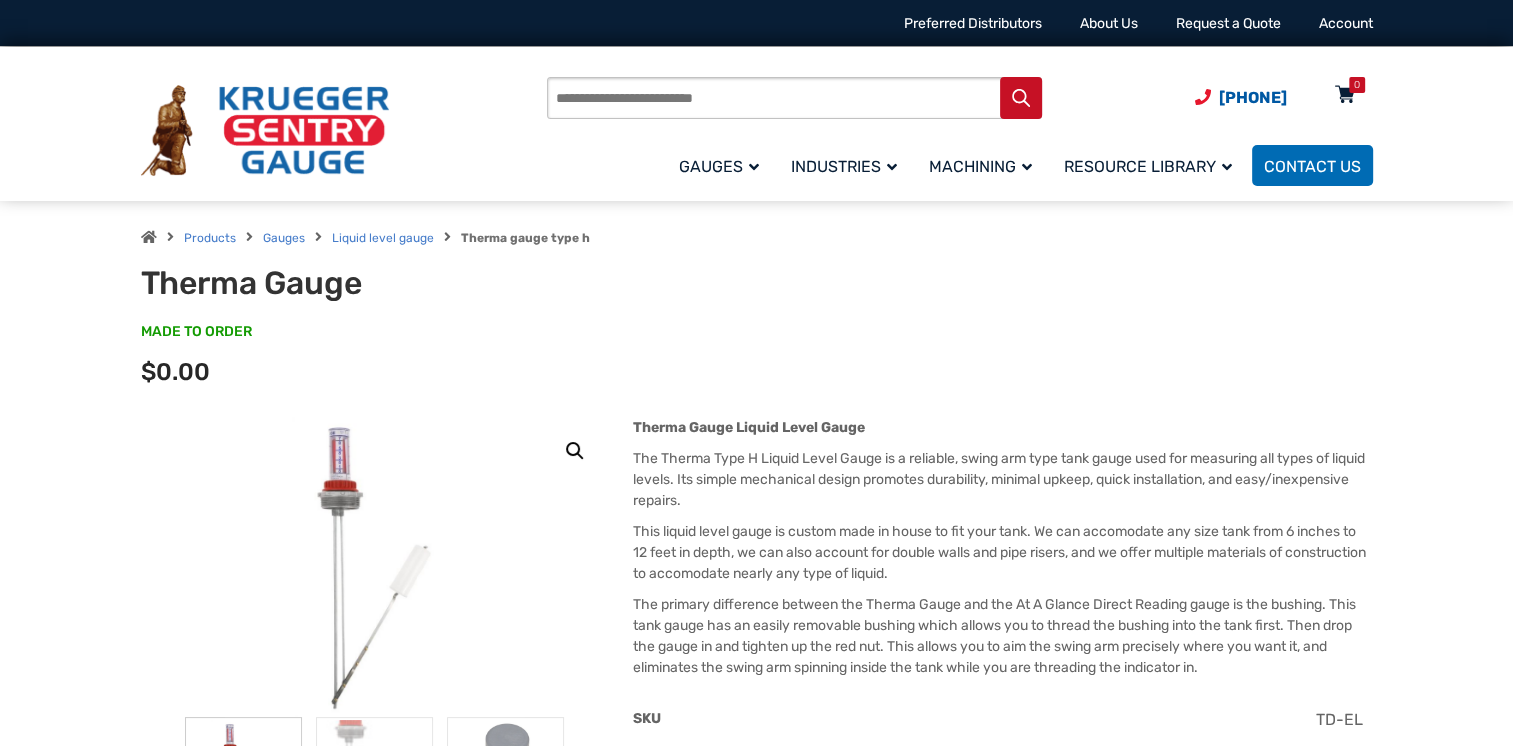 click on "0" at bounding box center [1357, 85] 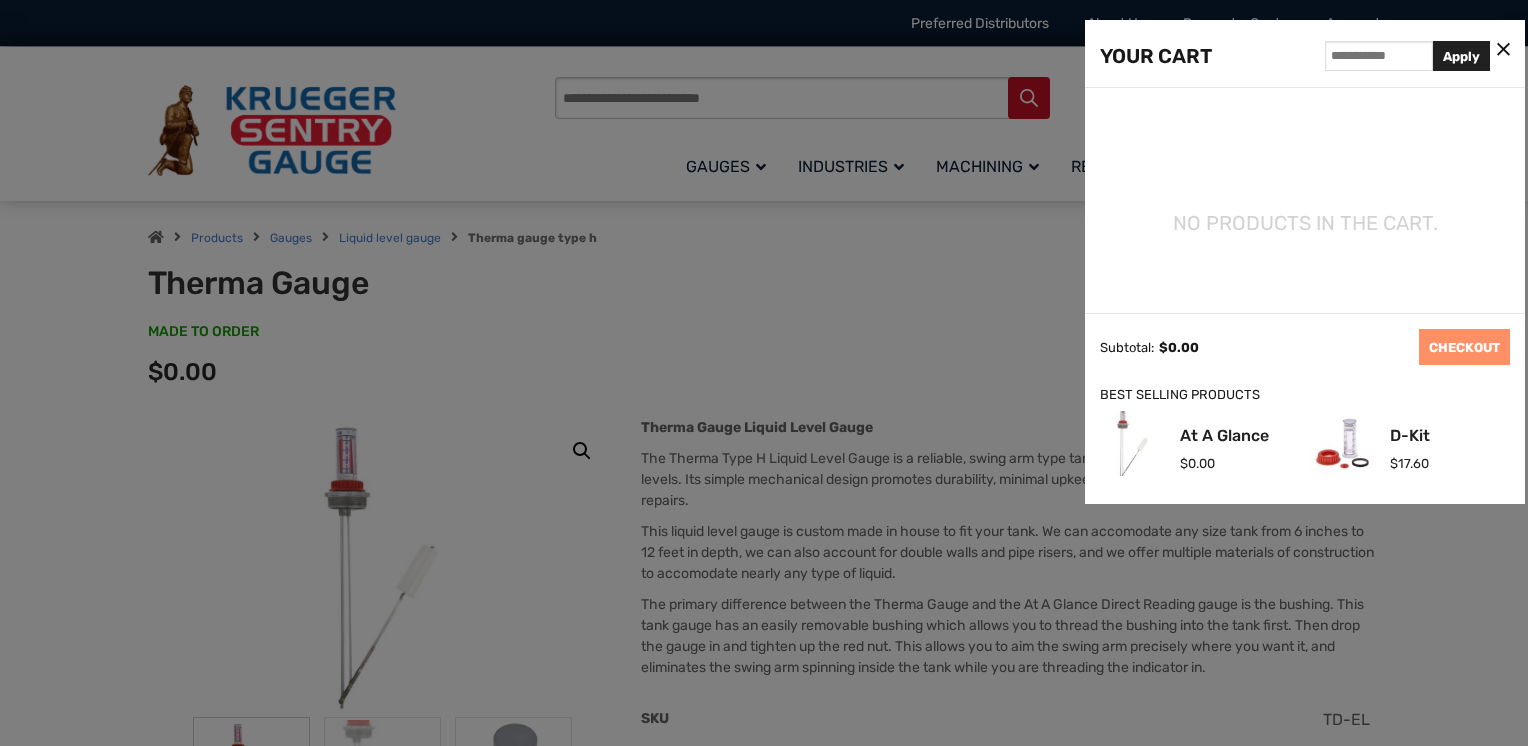 click at bounding box center [1503, 50] 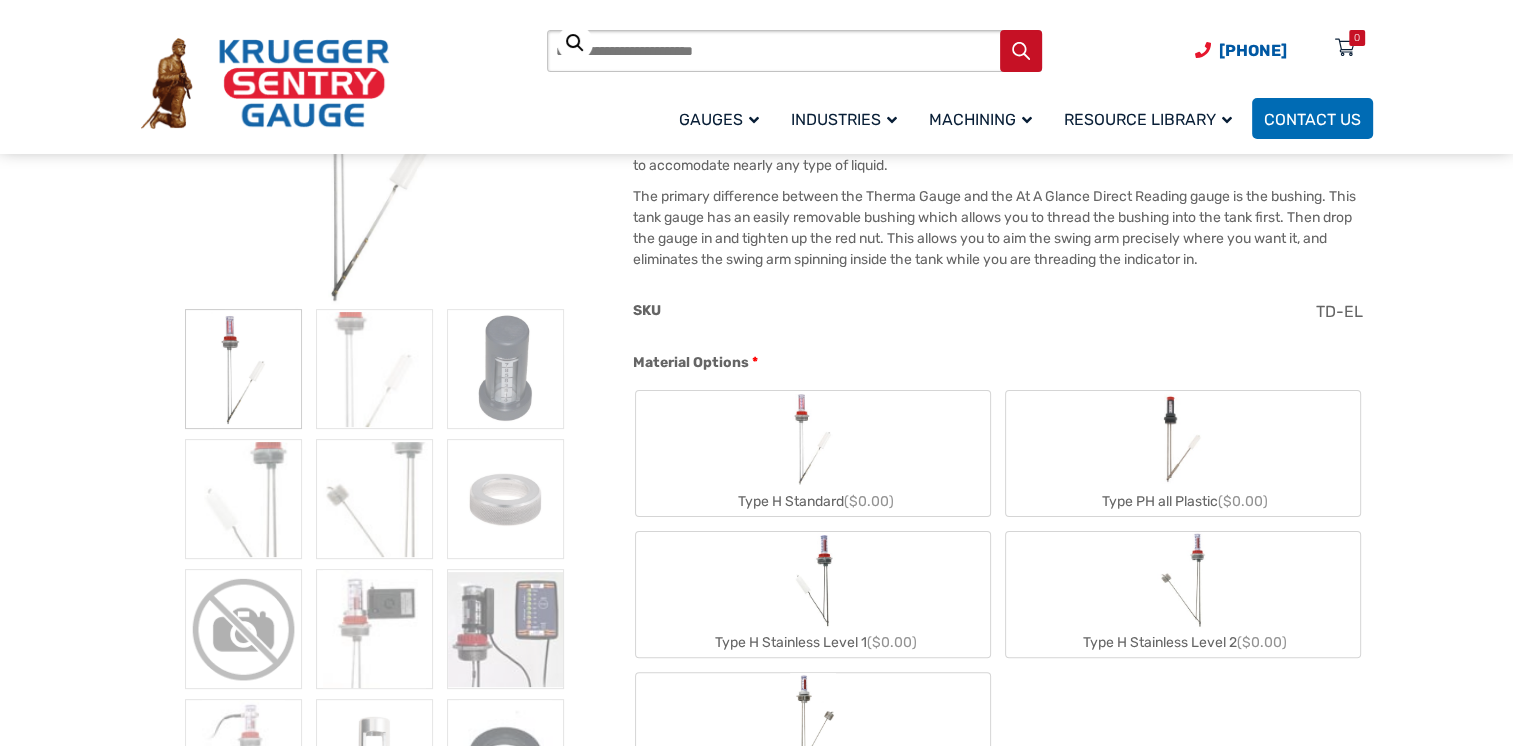 scroll, scrollTop: 515, scrollLeft: 0, axis: vertical 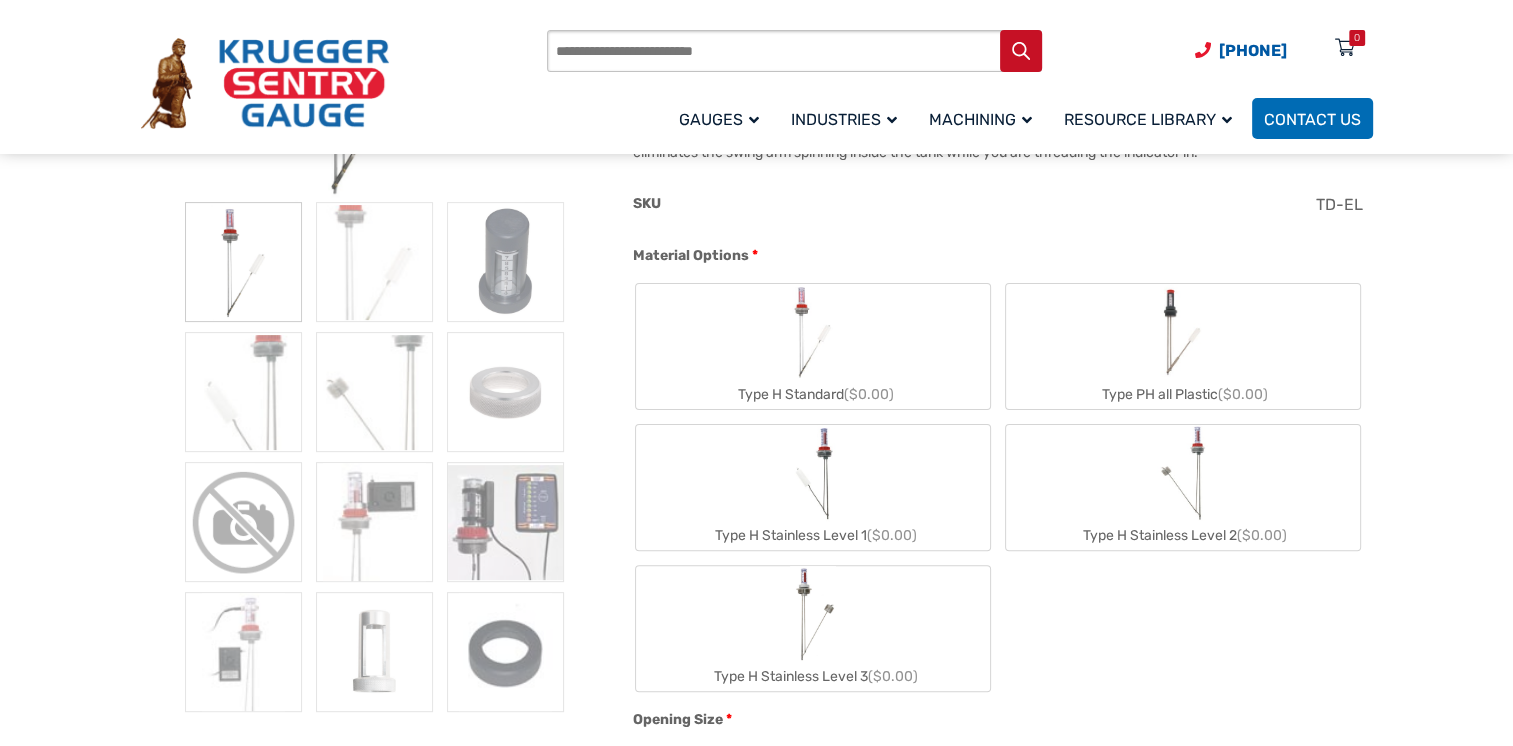 click 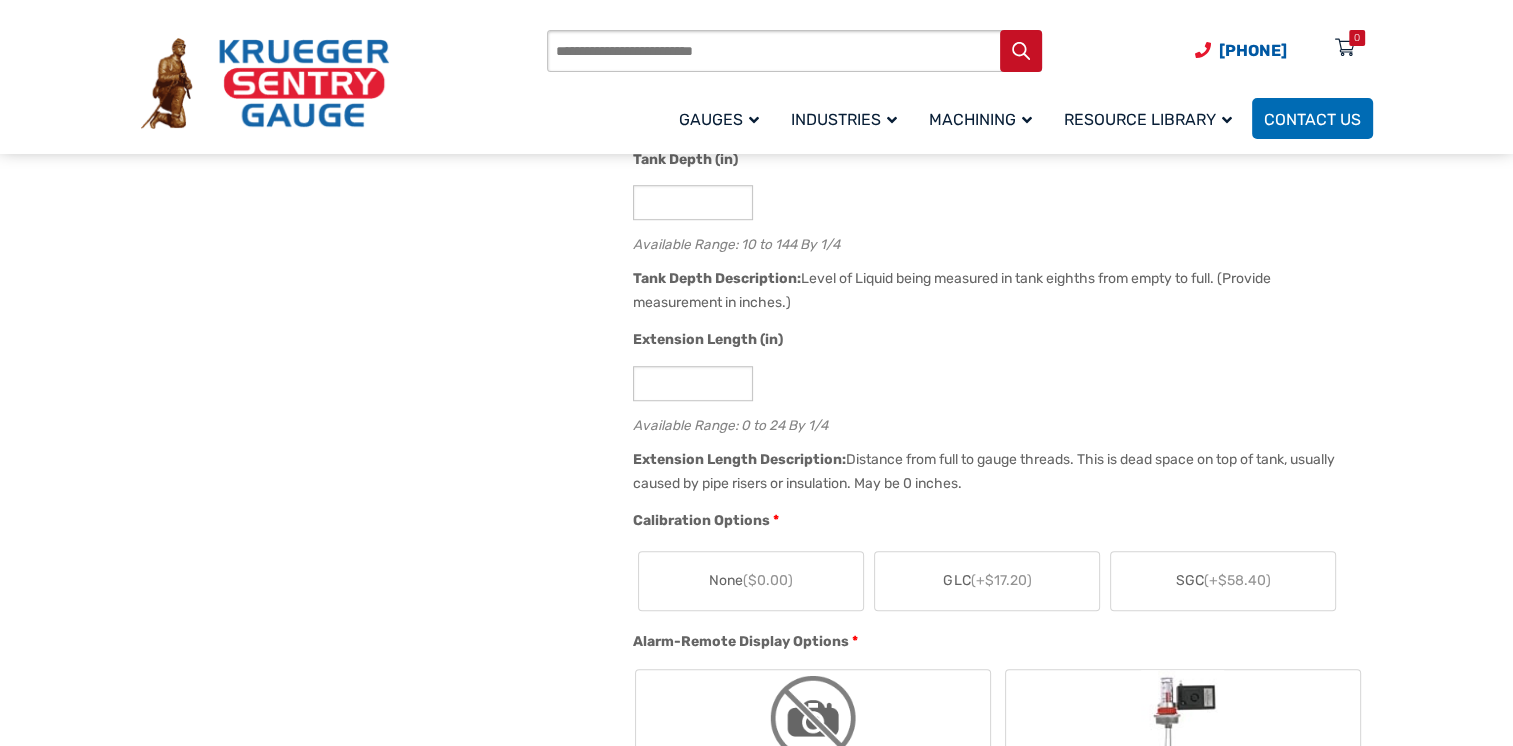 scroll, scrollTop: 1378, scrollLeft: 0, axis: vertical 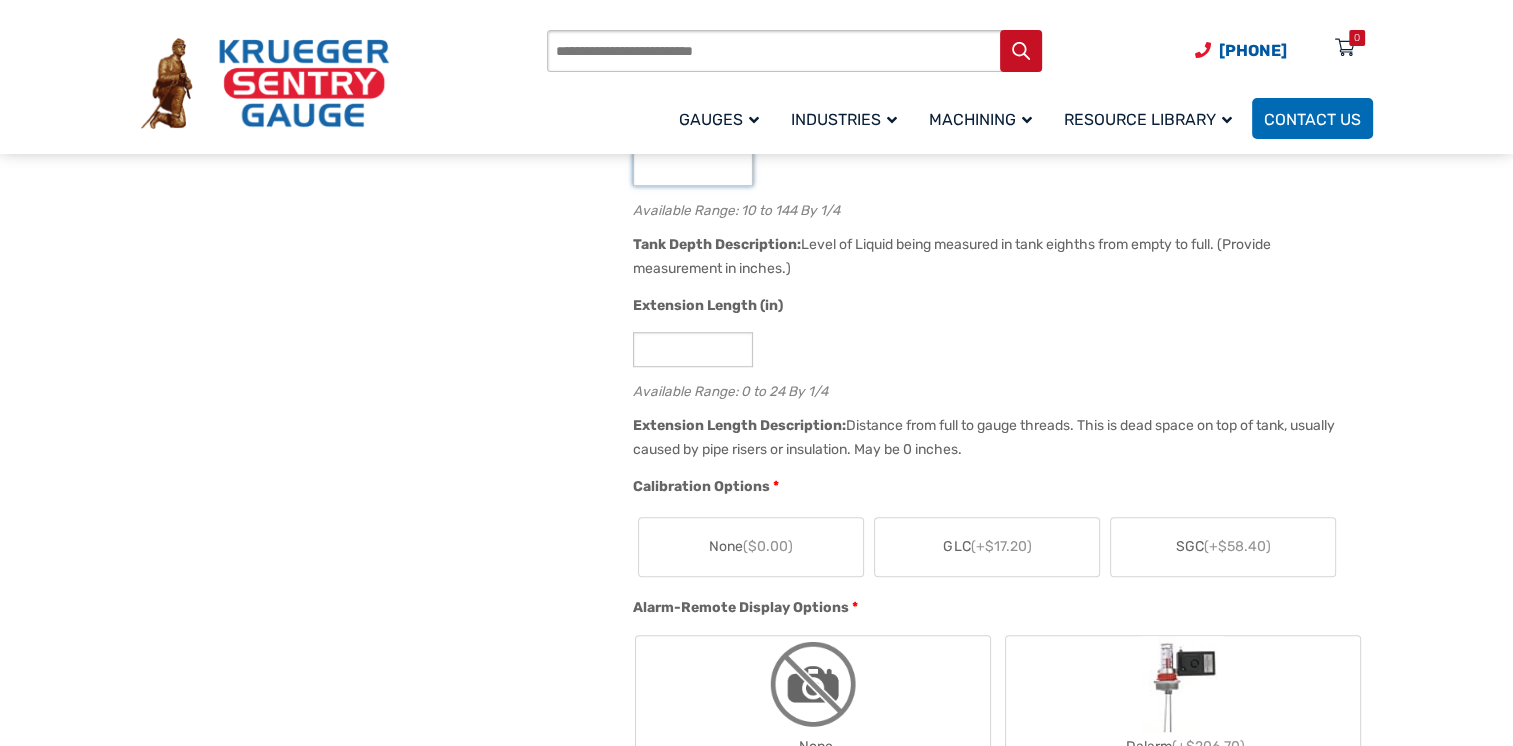click on "**" 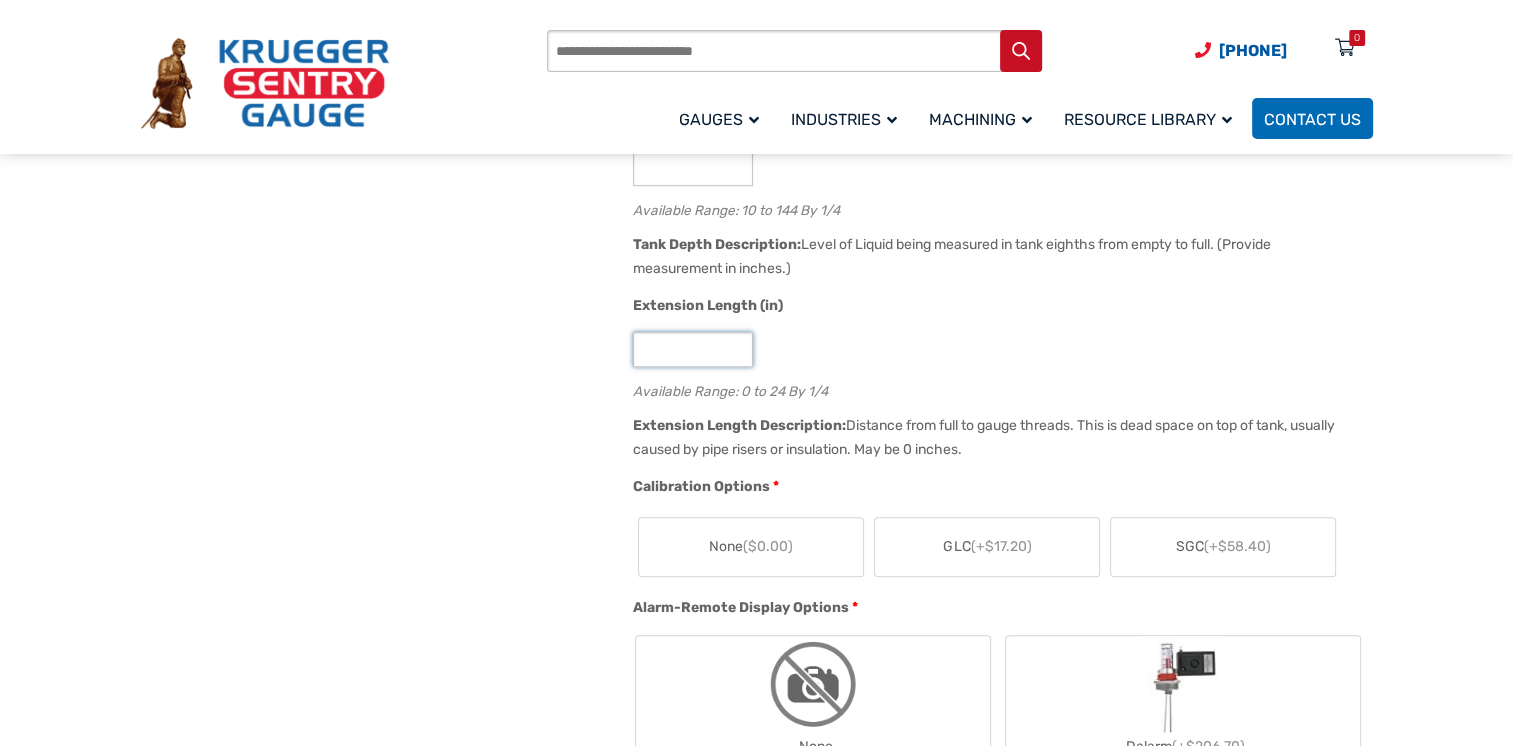 click on "*" 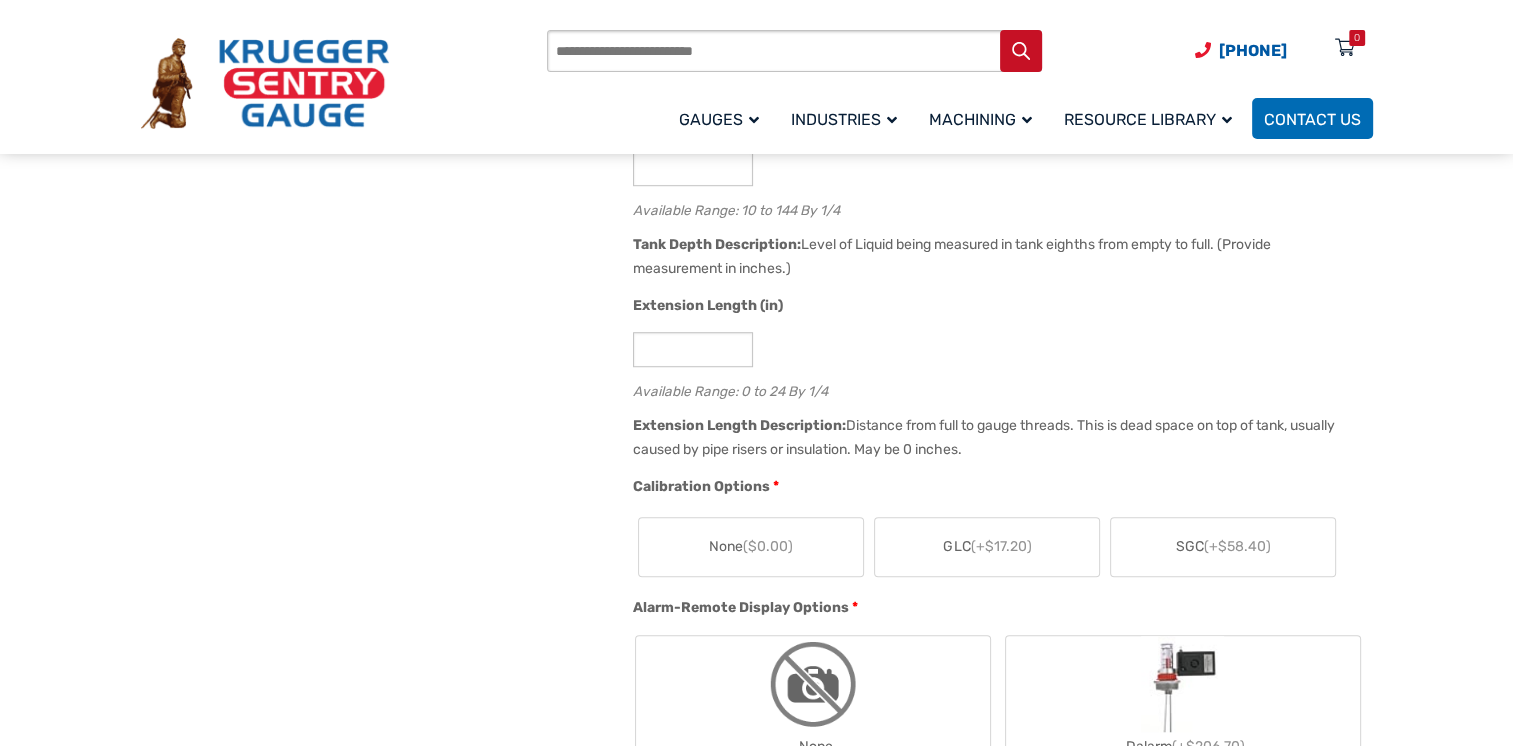 click on "GLC  (+$17.20)" 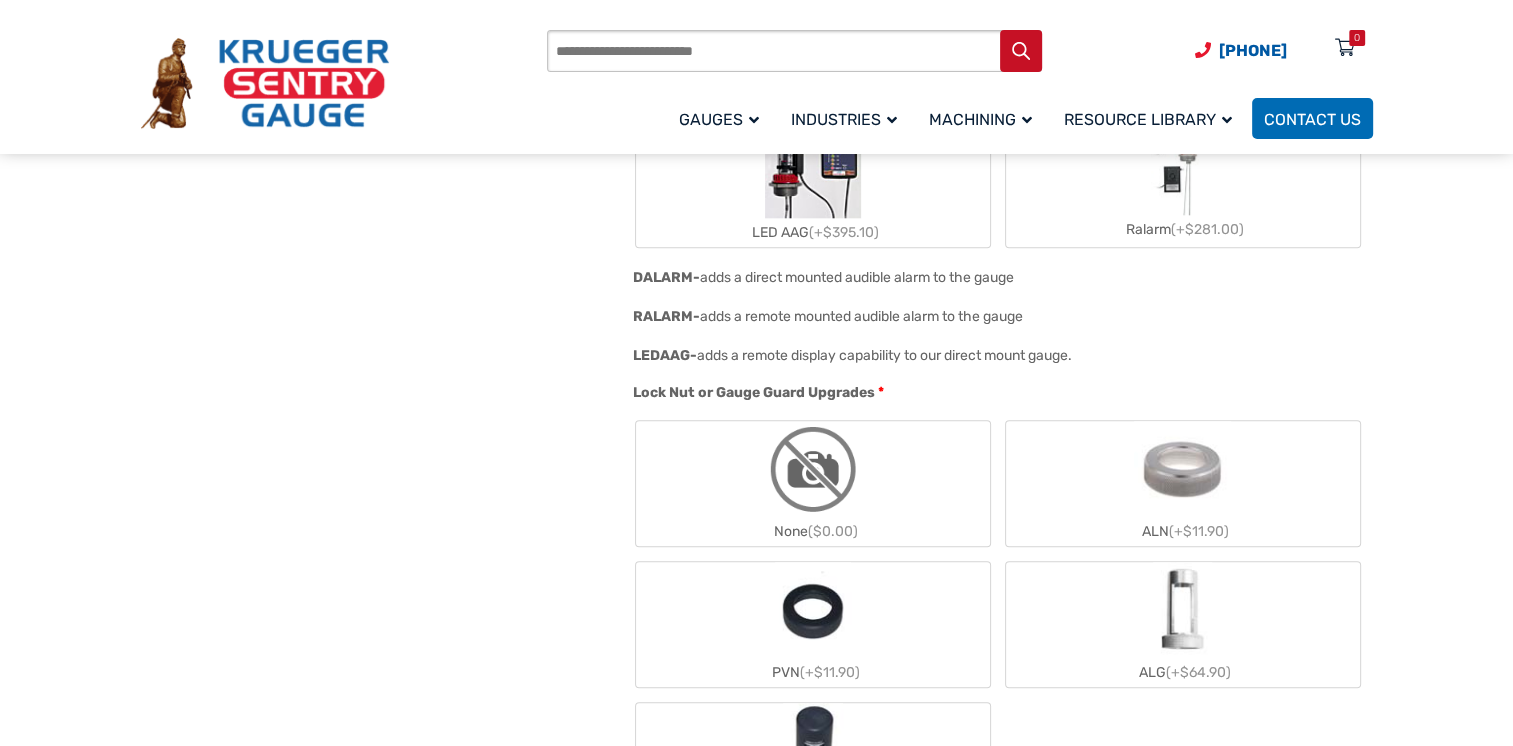 scroll, scrollTop: 2111, scrollLeft: 0, axis: vertical 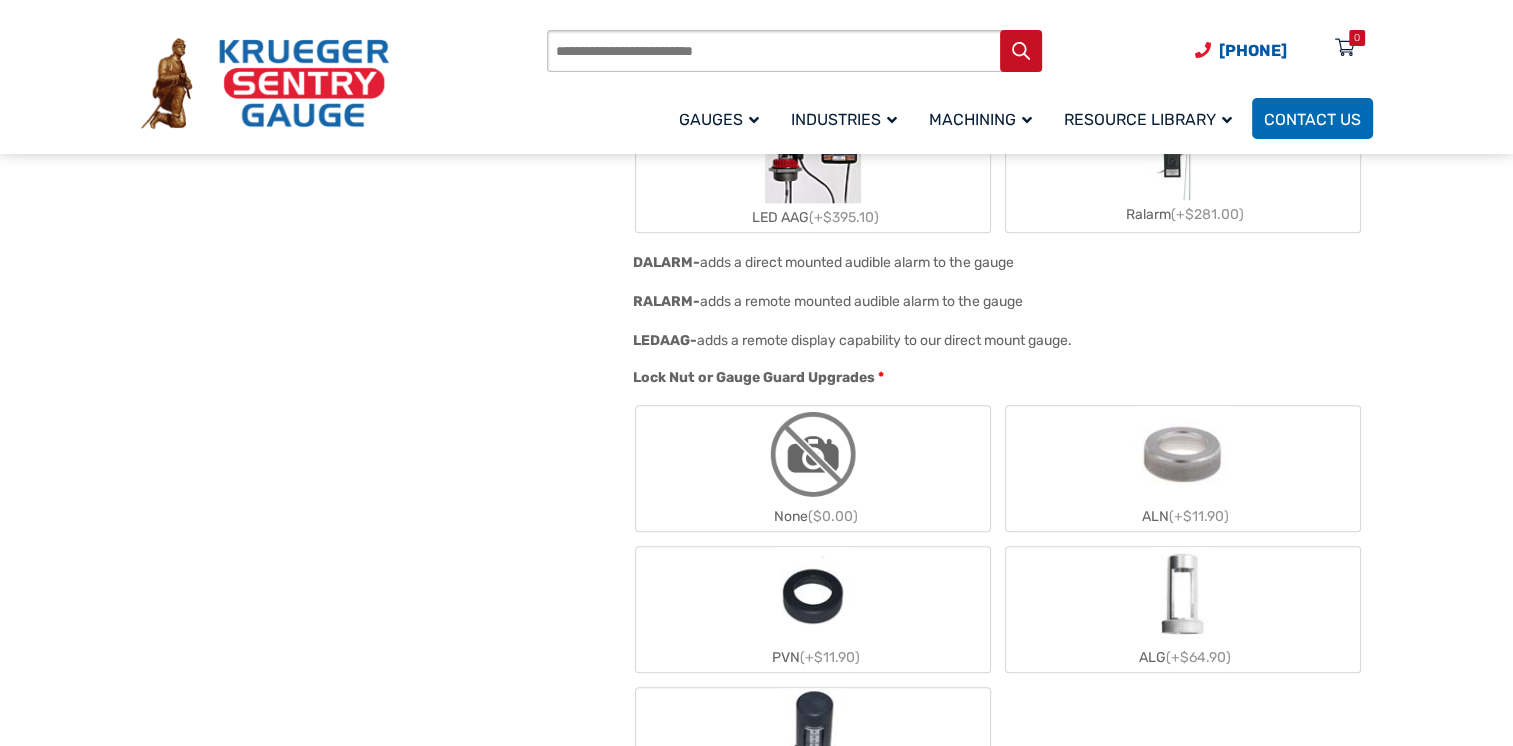 click on "ALN  (+$11.90)" 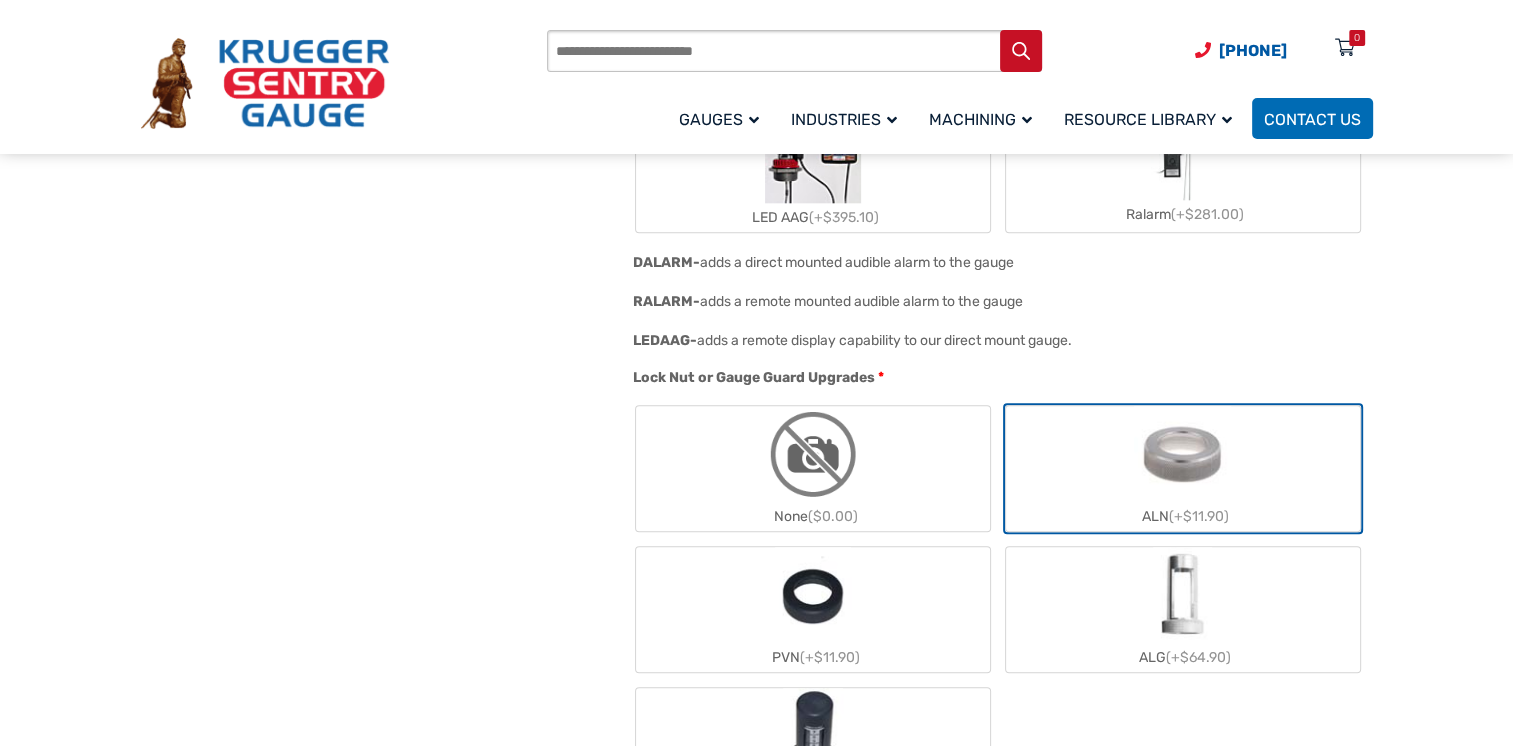 scroll, scrollTop: 1420, scrollLeft: 0, axis: vertical 